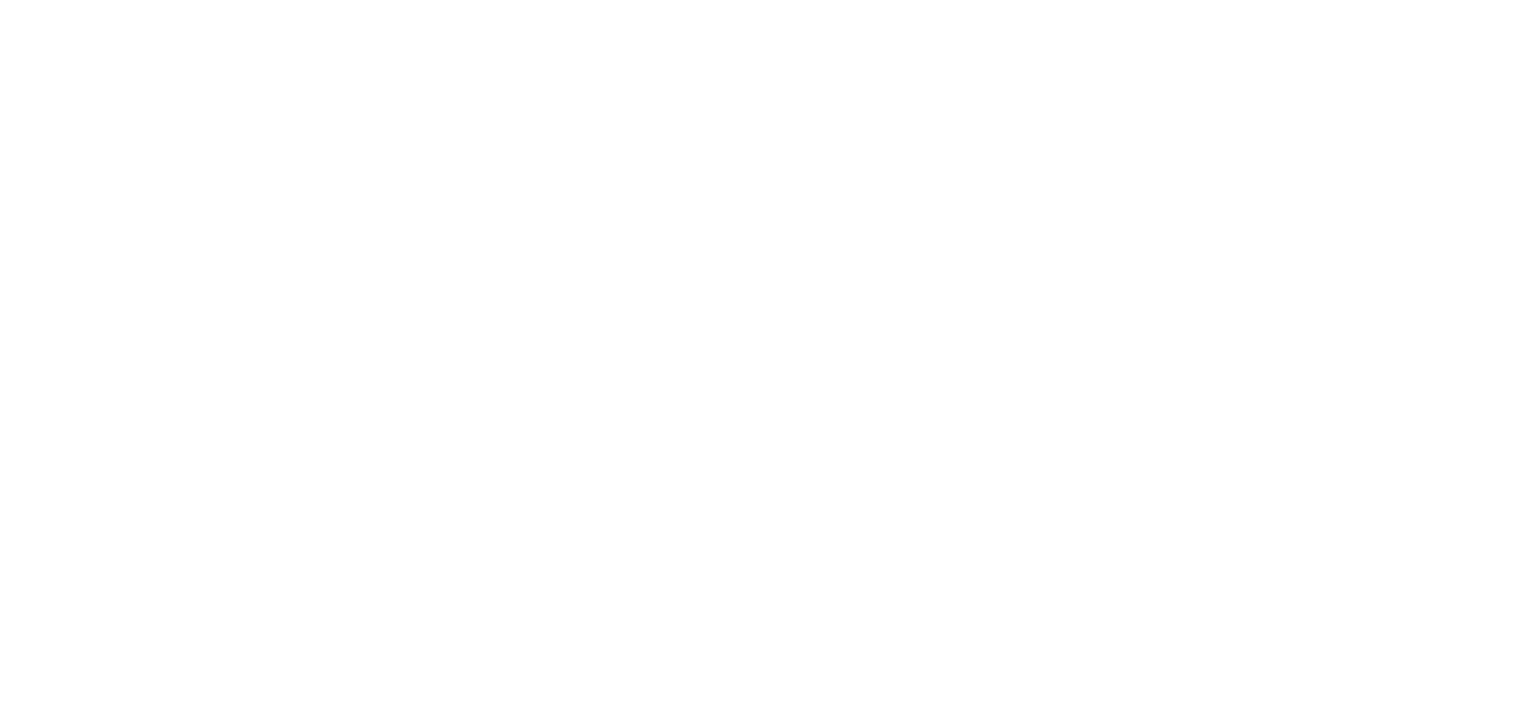 scroll, scrollTop: 0, scrollLeft: 0, axis: both 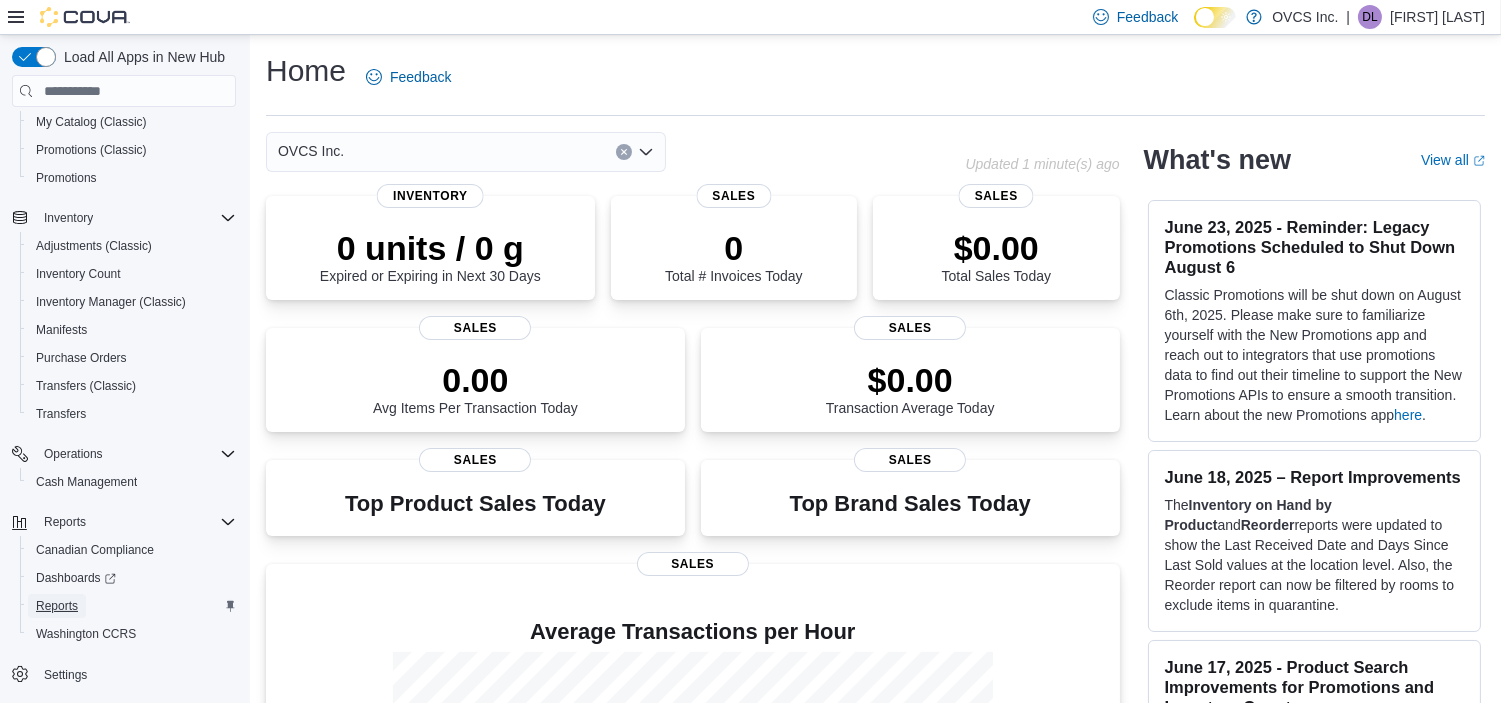 click on "Reports" at bounding box center [57, 606] 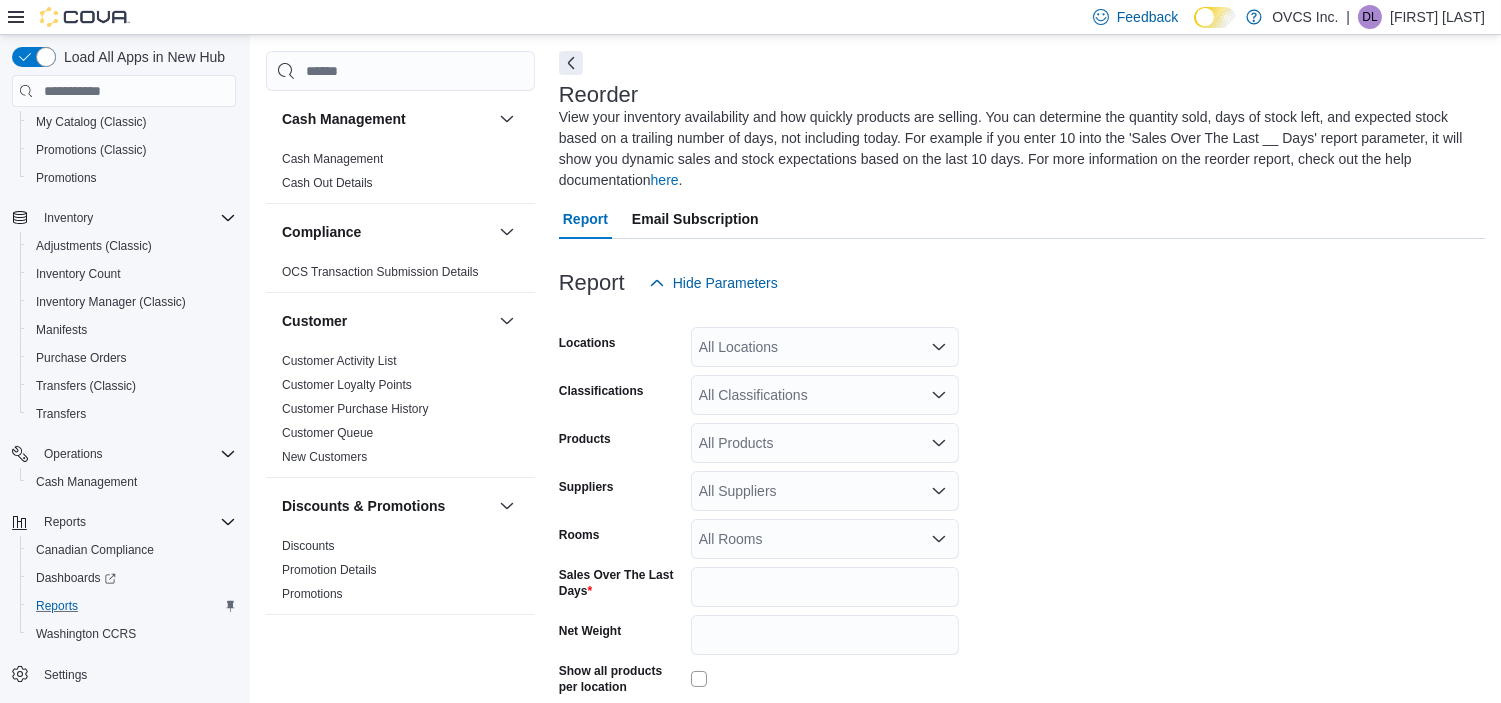 scroll, scrollTop: 87, scrollLeft: 0, axis: vertical 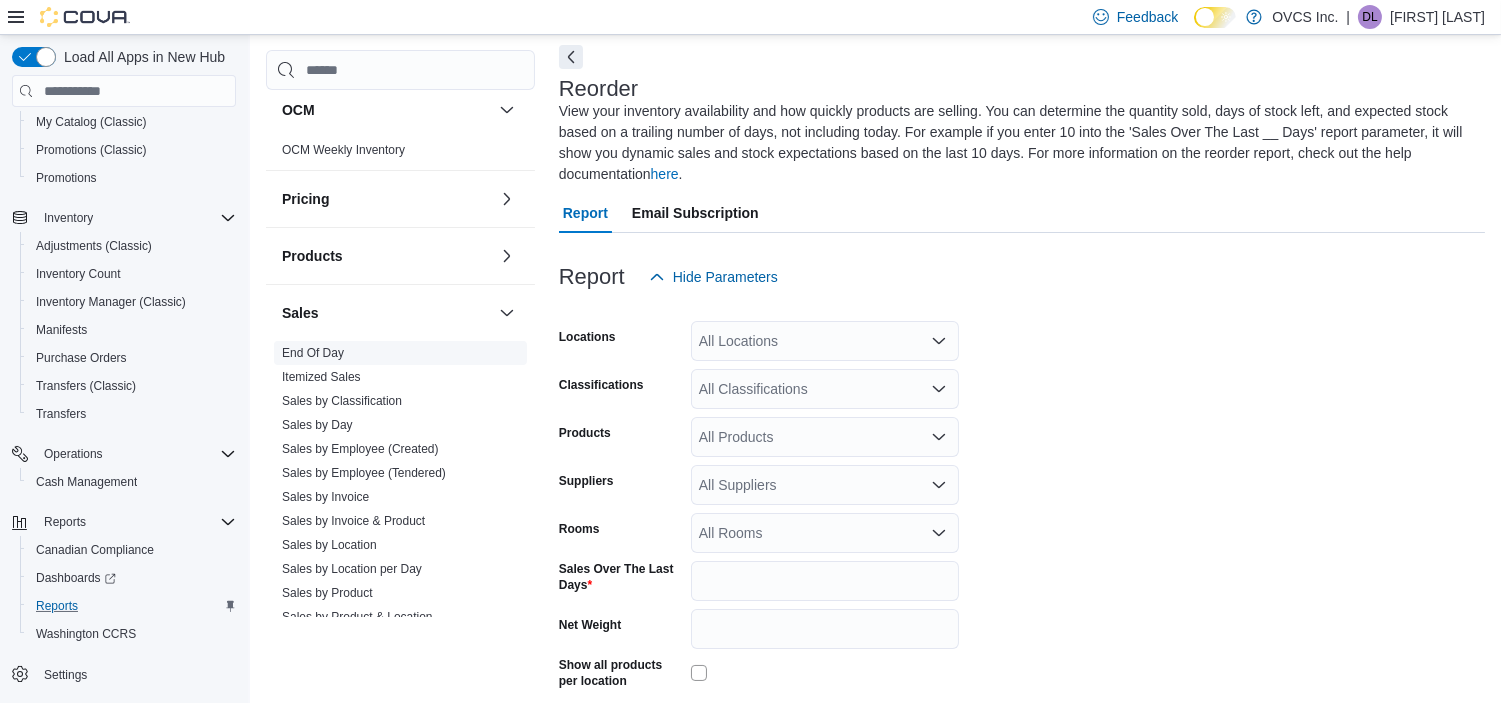 click on "End Of Day" at bounding box center (313, 353) 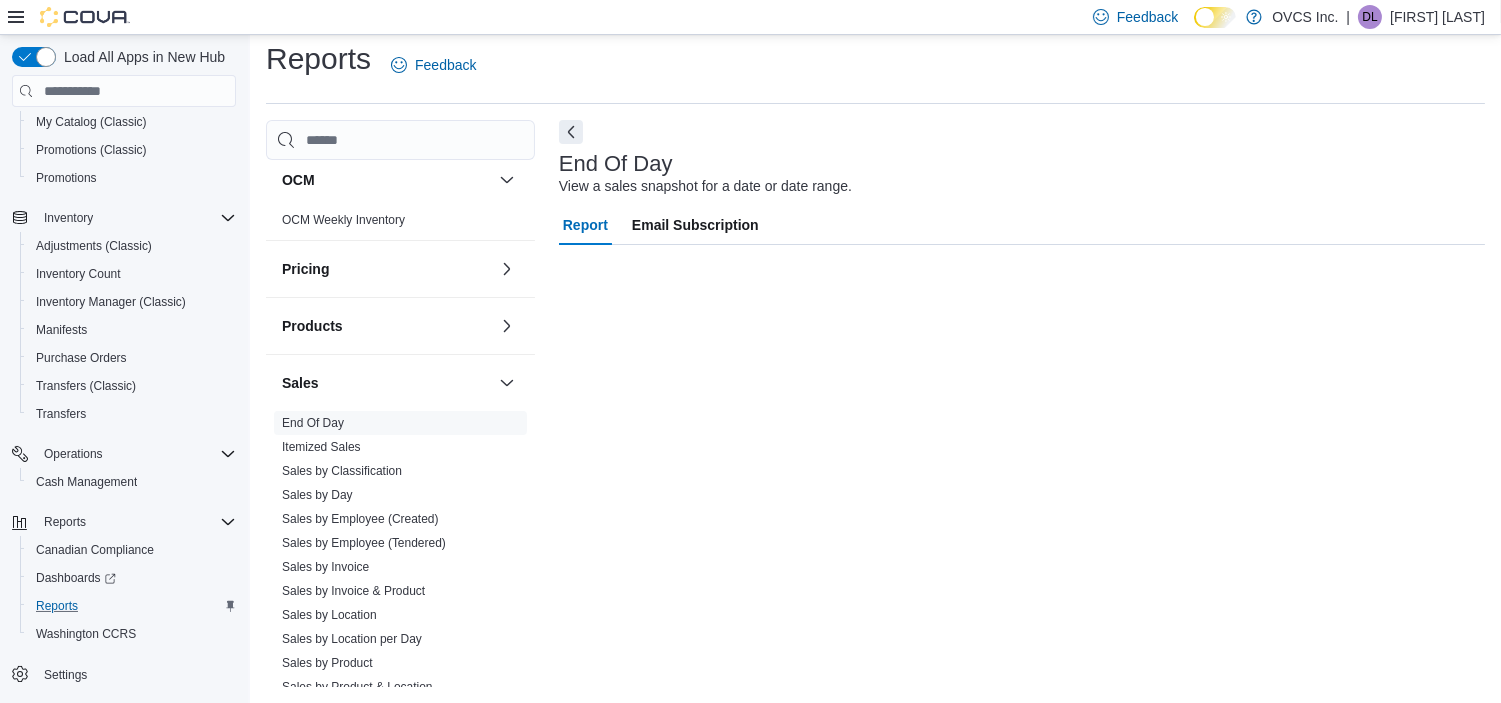 scroll, scrollTop: 12, scrollLeft: 0, axis: vertical 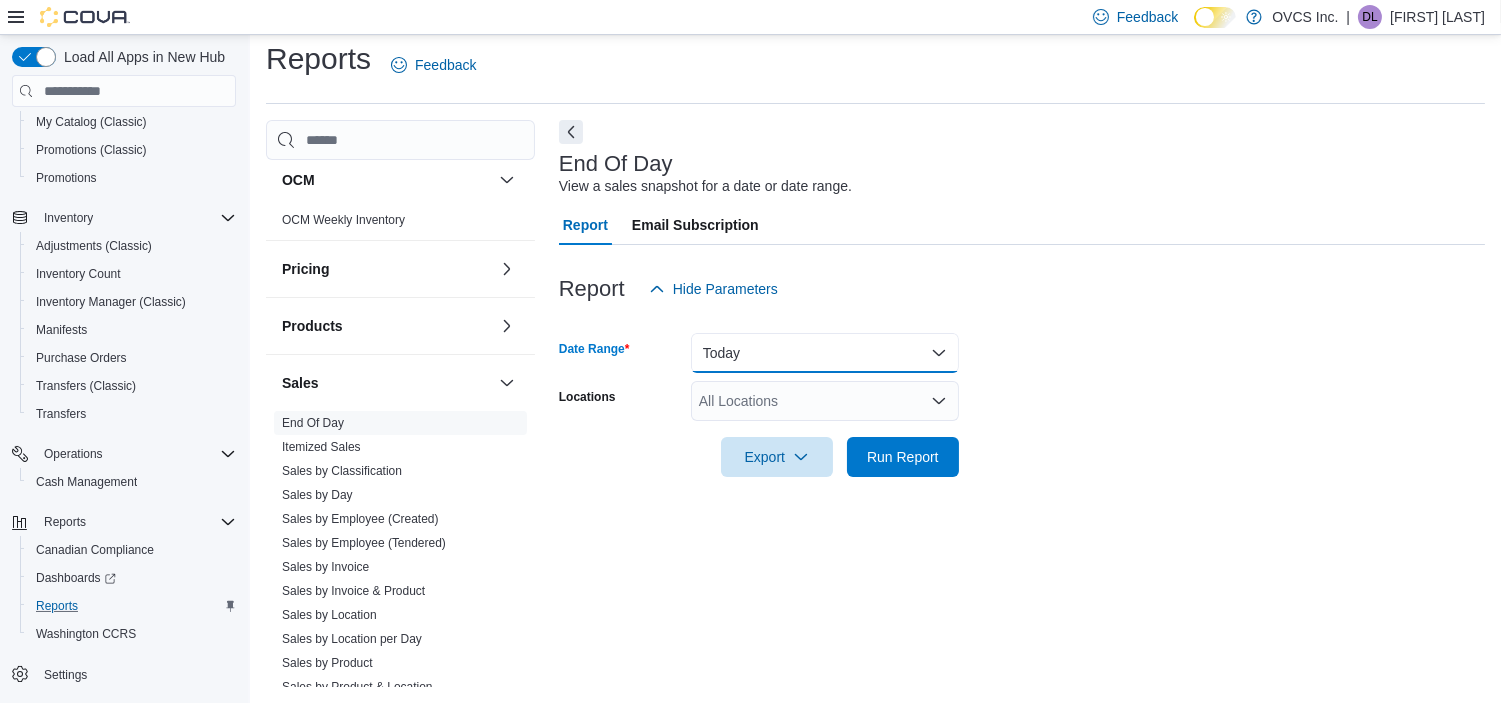 click on "Today" at bounding box center [825, 353] 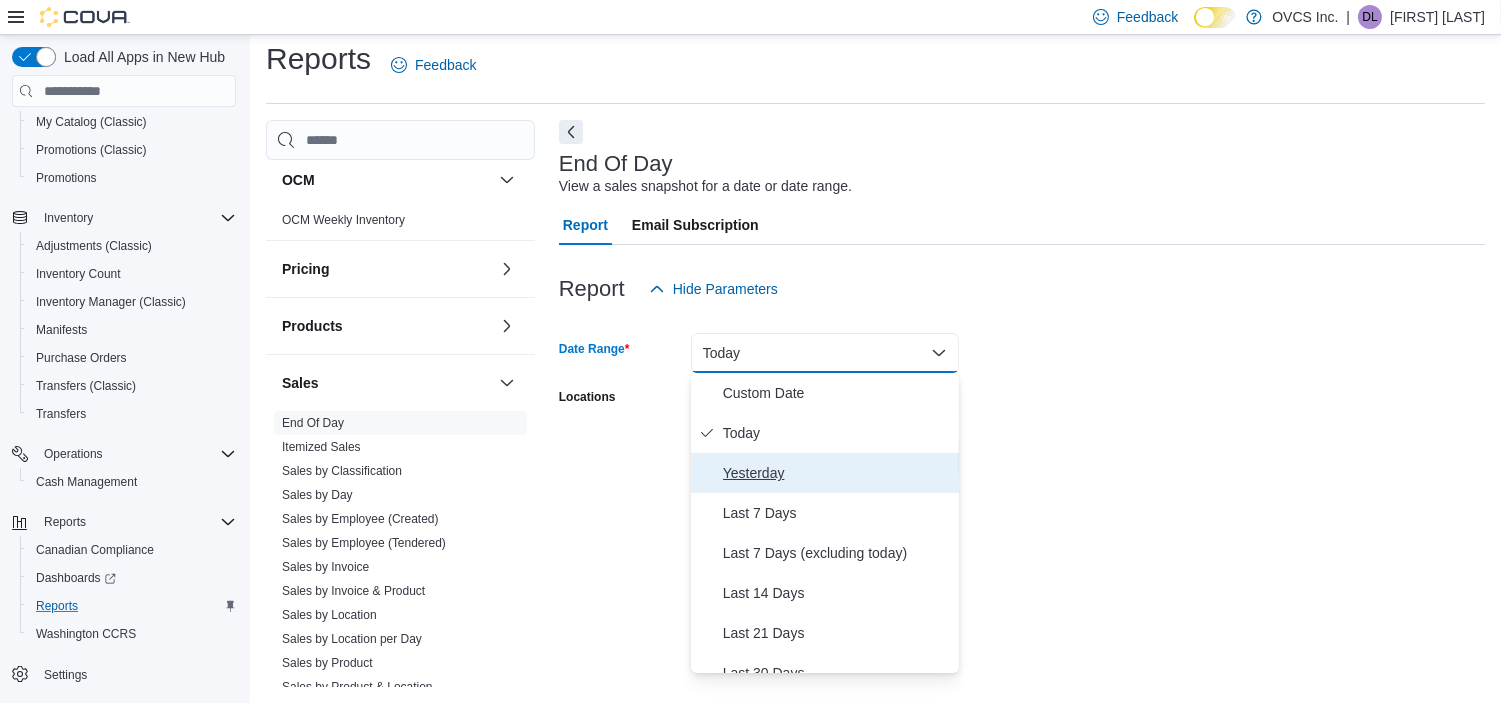 click on "Yesterday" at bounding box center [837, 473] 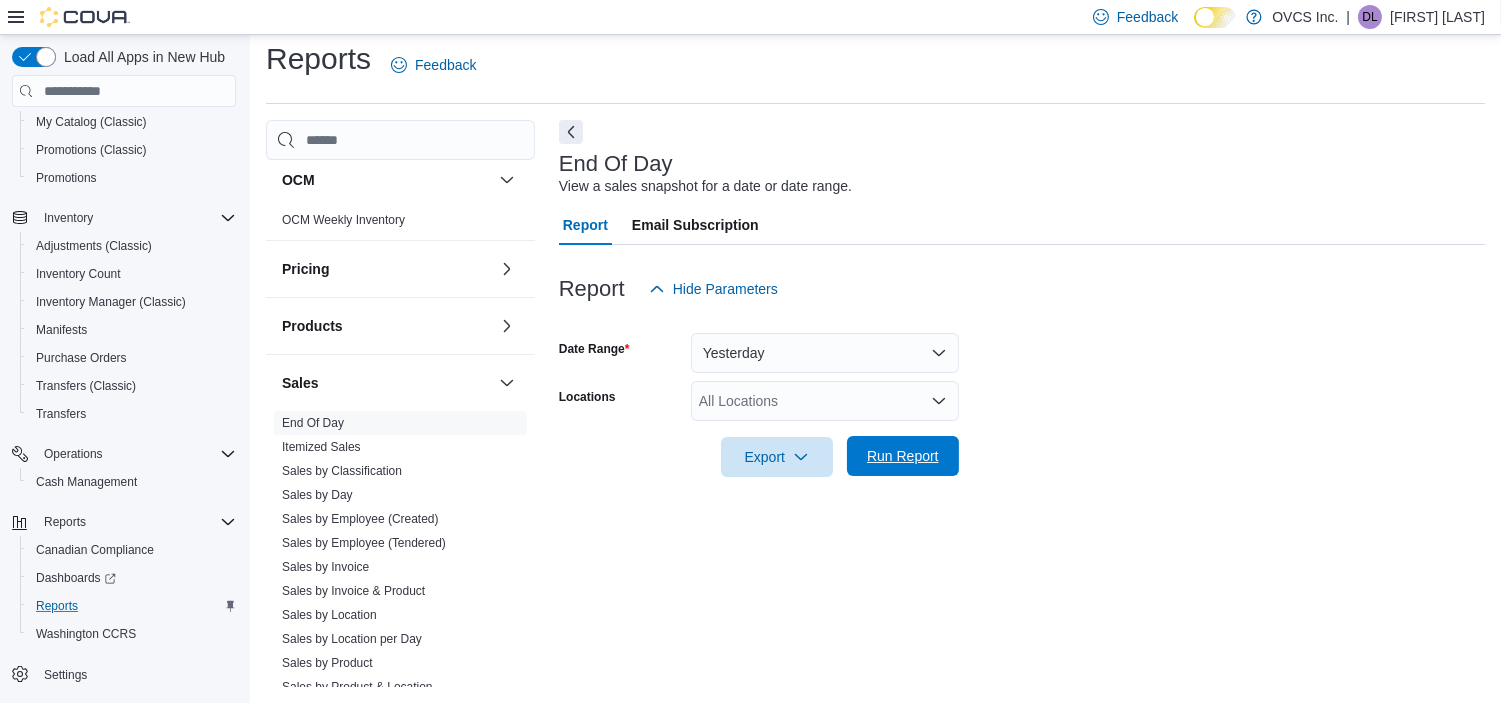 click on "Run Report" at bounding box center [903, 456] 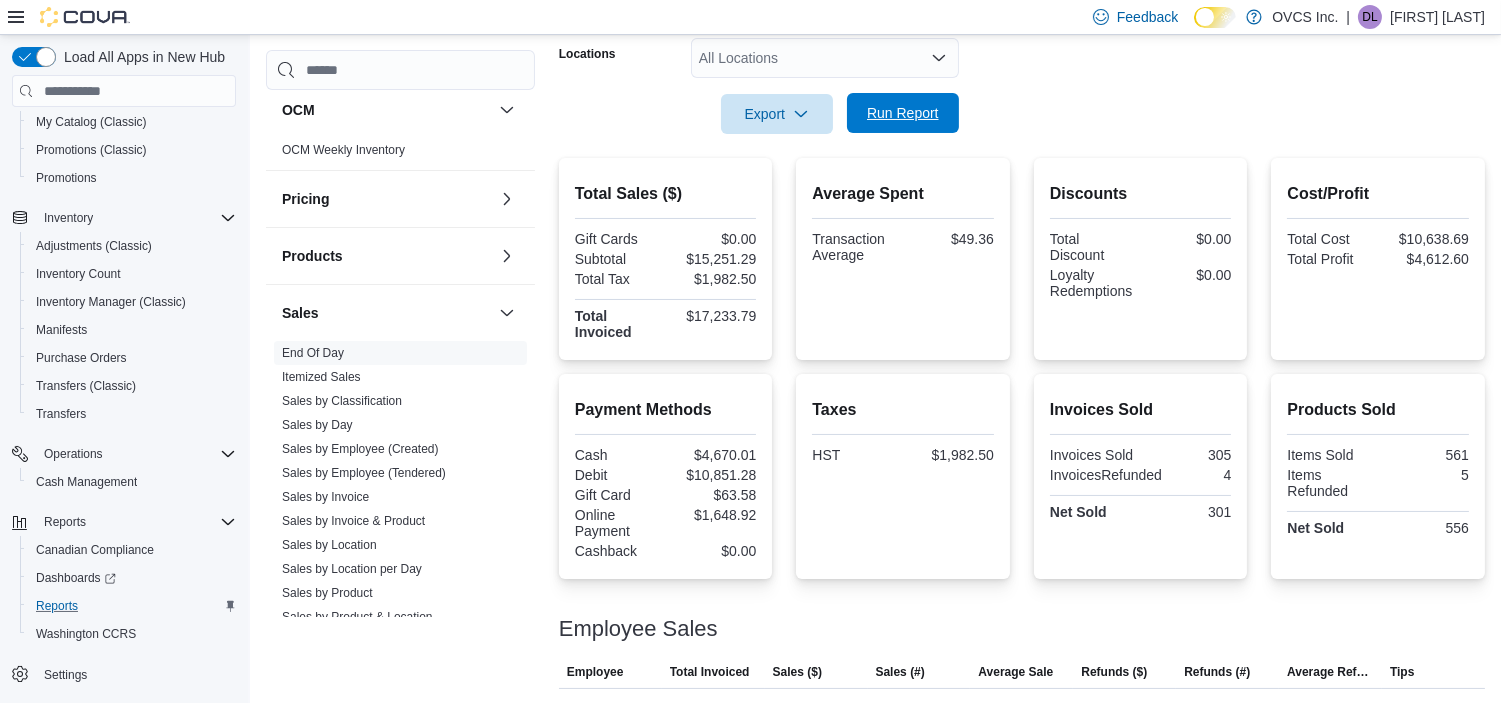 scroll, scrollTop: 438, scrollLeft: 0, axis: vertical 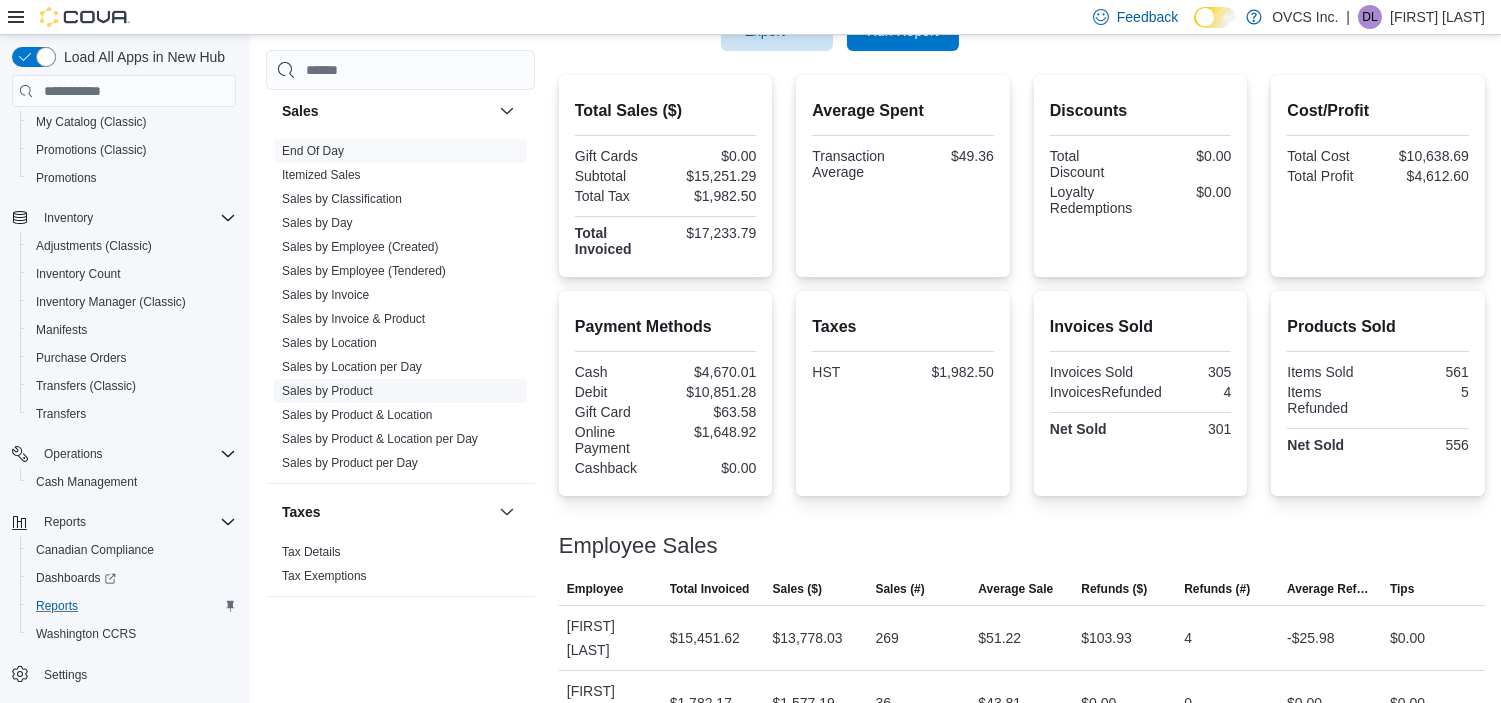 click on "Sales by Product" at bounding box center [327, 391] 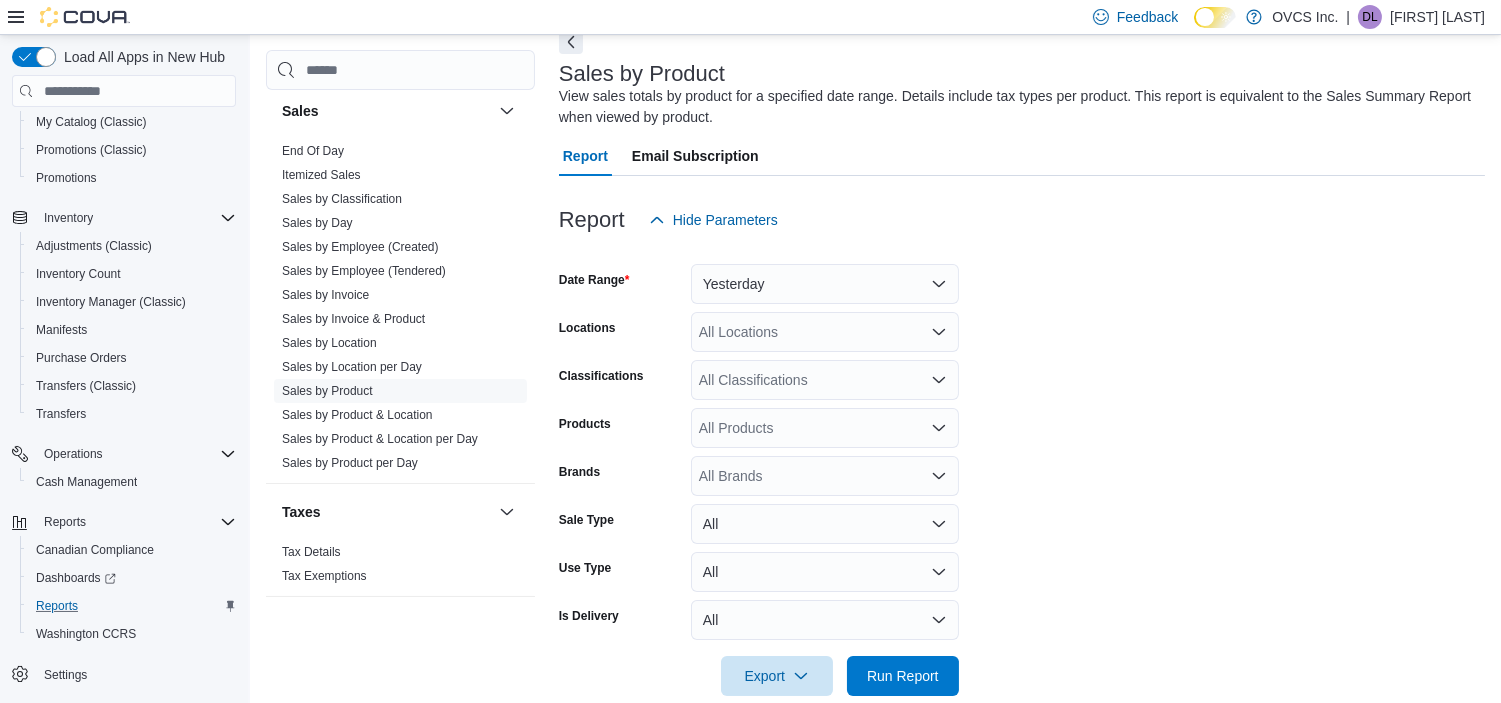 scroll, scrollTop: 134, scrollLeft: 0, axis: vertical 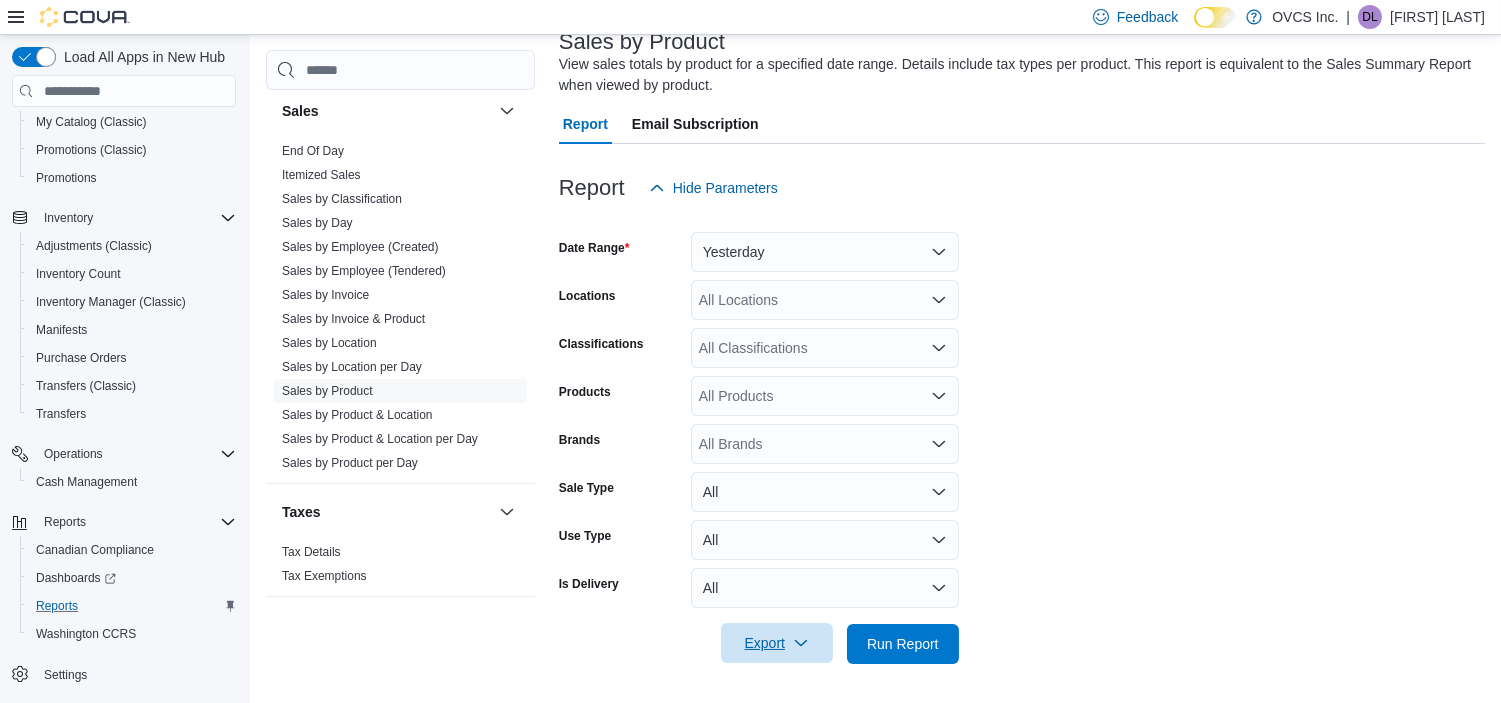 click 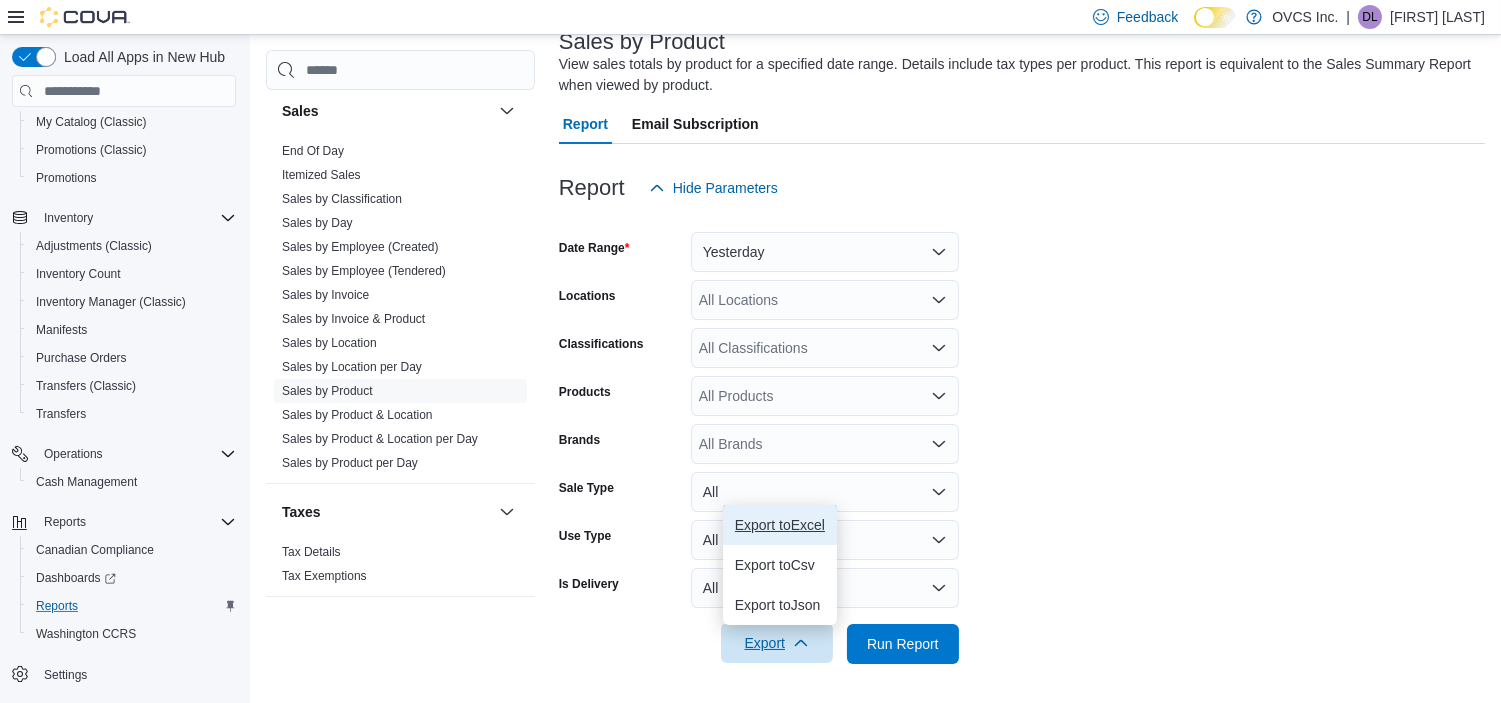 click on "Export to  Excel" at bounding box center (780, 525) 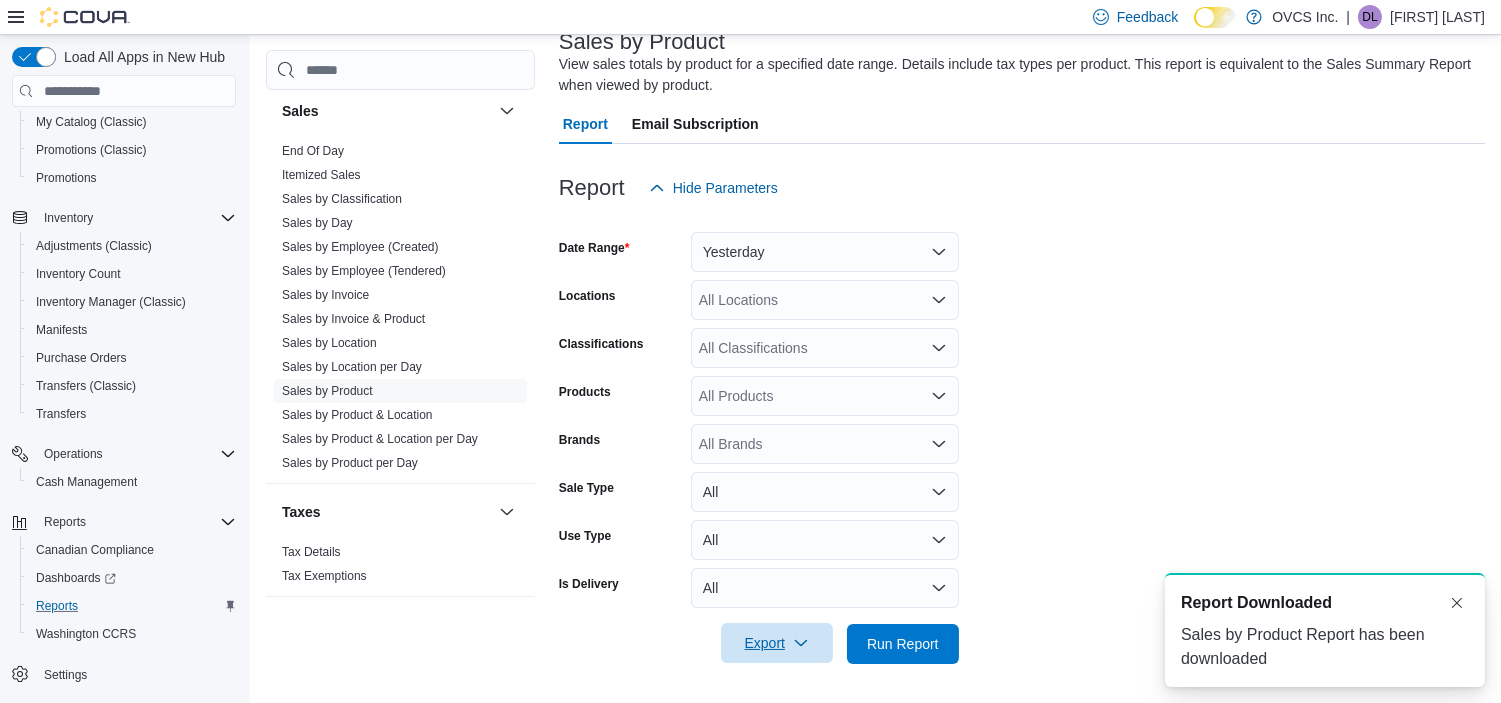 scroll, scrollTop: 0, scrollLeft: 0, axis: both 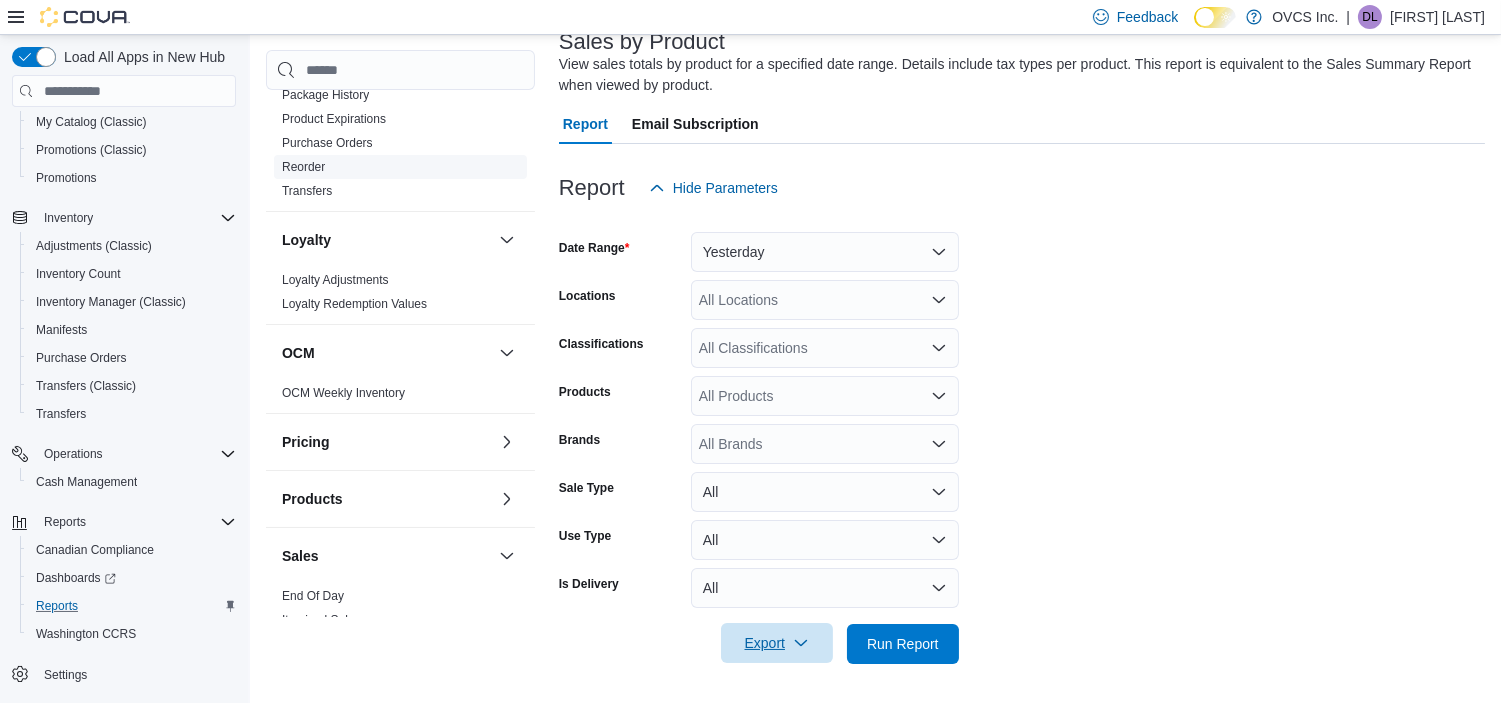 click on "Reorder" at bounding box center (303, 167) 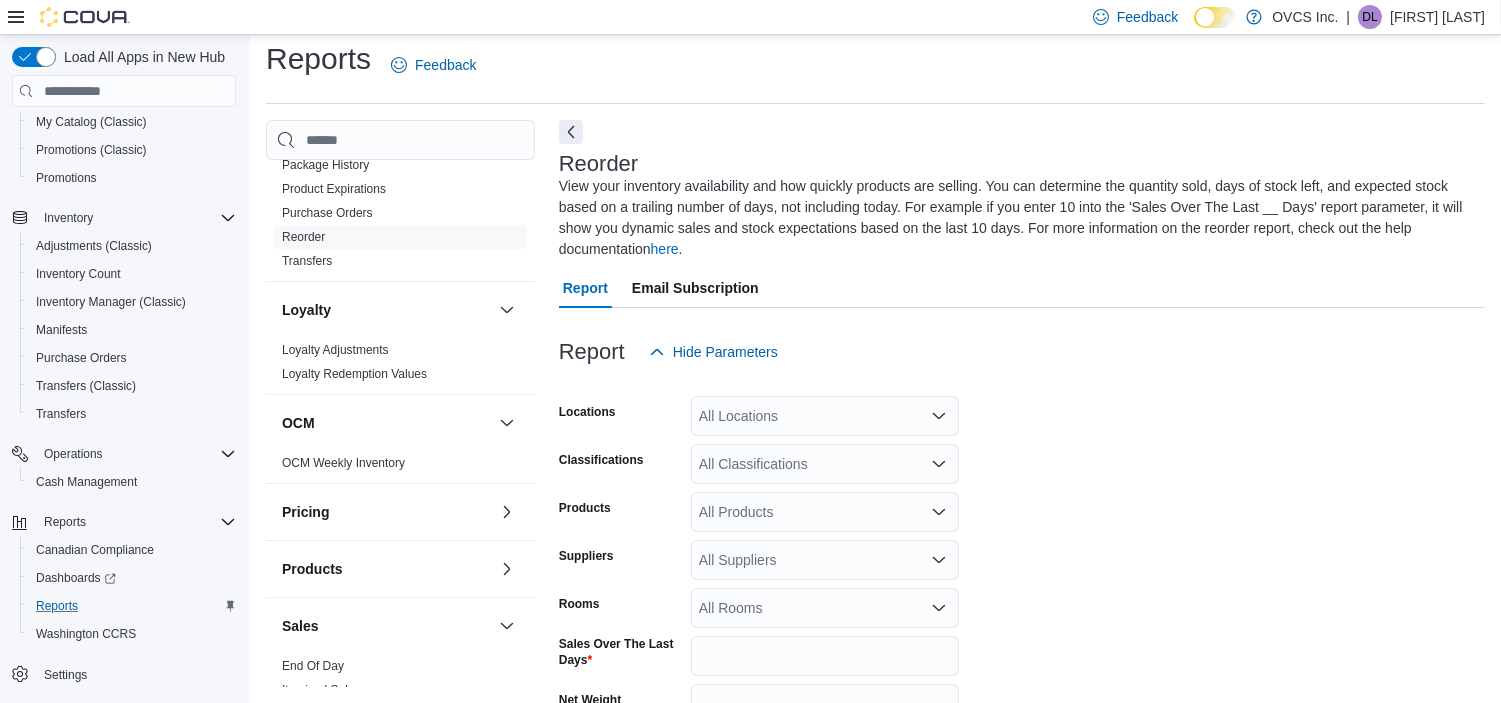 scroll, scrollTop: 87, scrollLeft: 0, axis: vertical 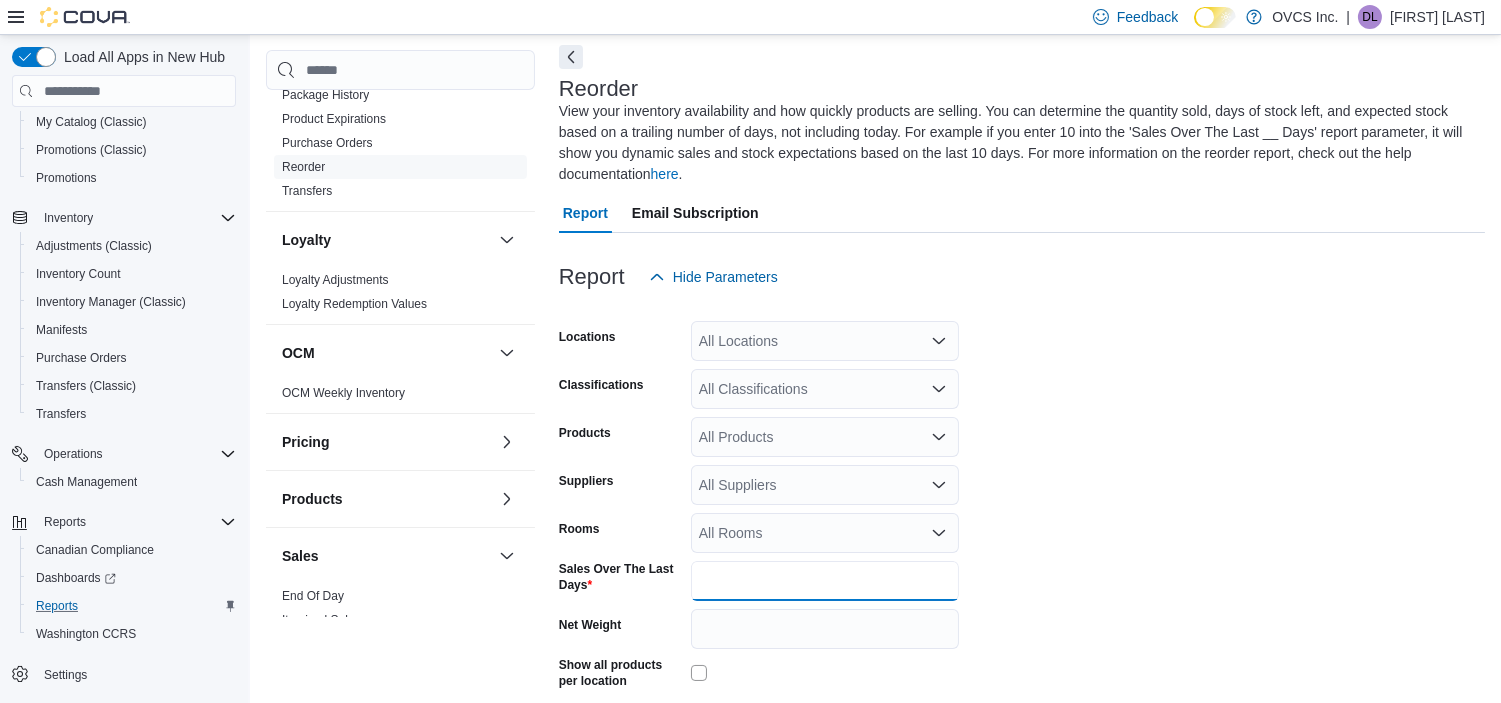 click on "*" at bounding box center (825, 581) 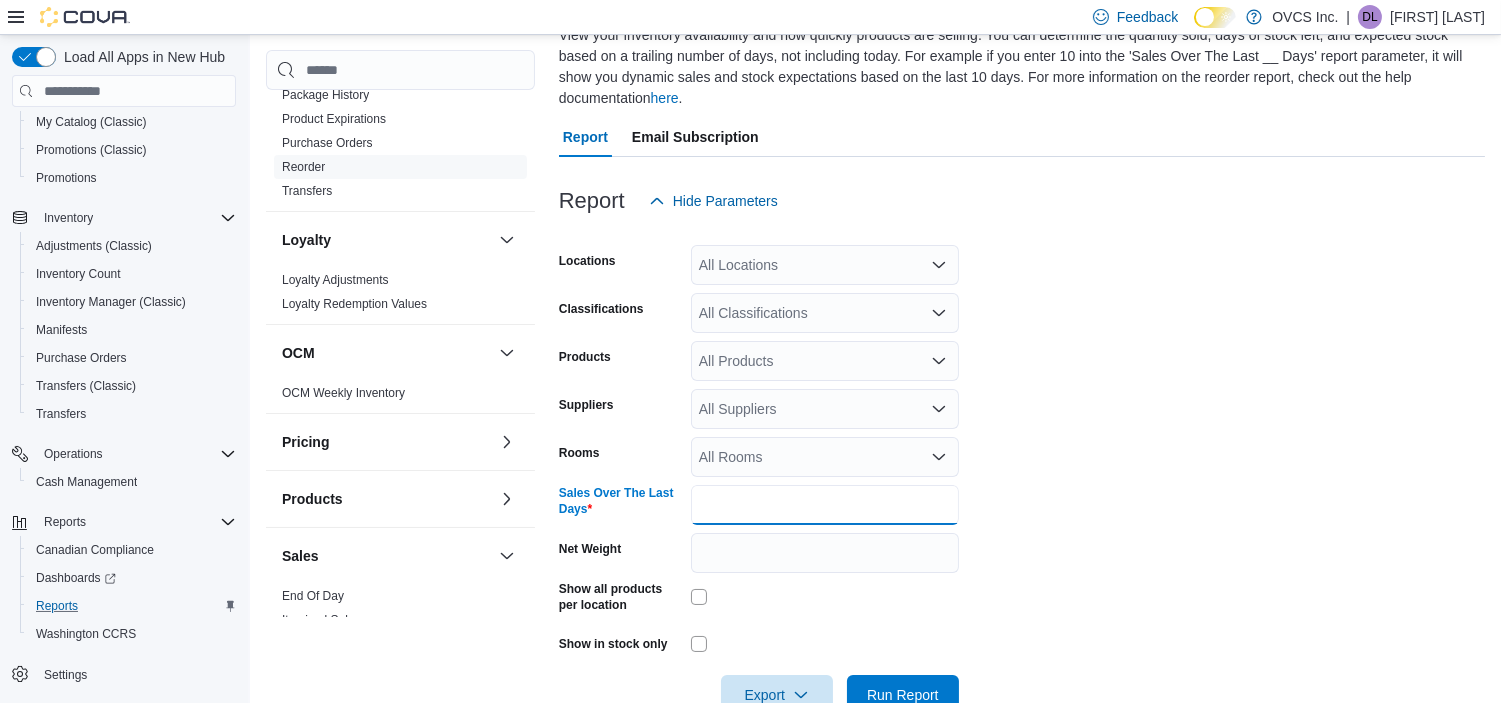 type on "*" 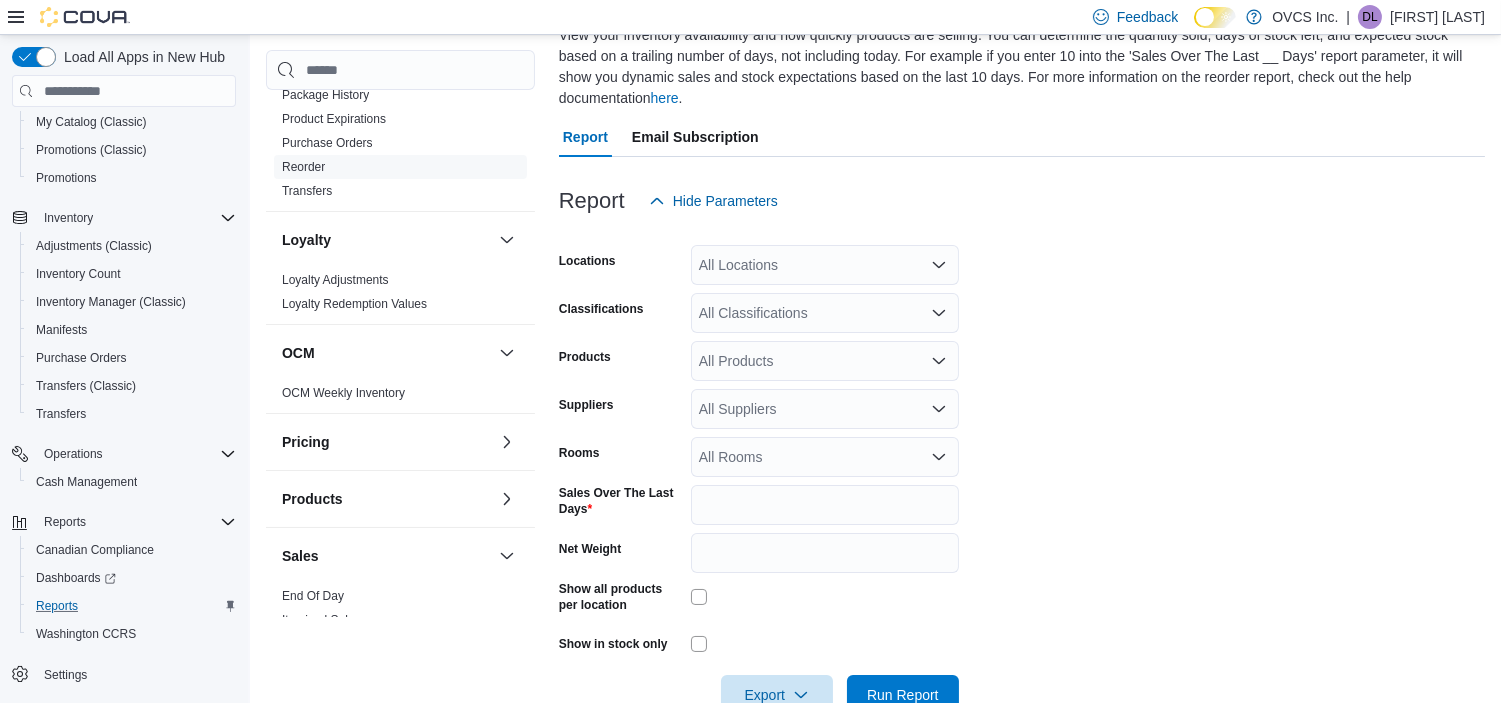 scroll, scrollTop: 195, scrollLeft: 0, axis: vertical 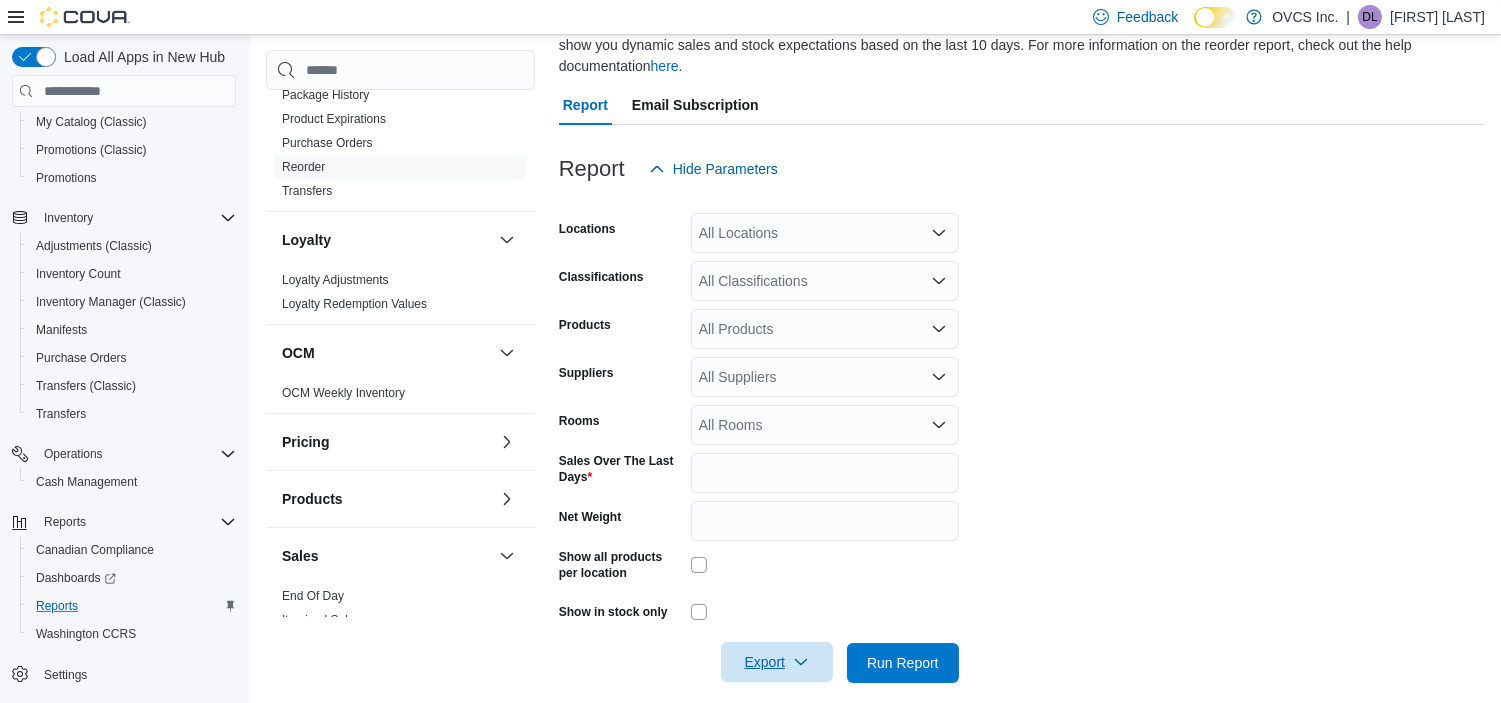 click on "Export" at bounding box center (777, 662) 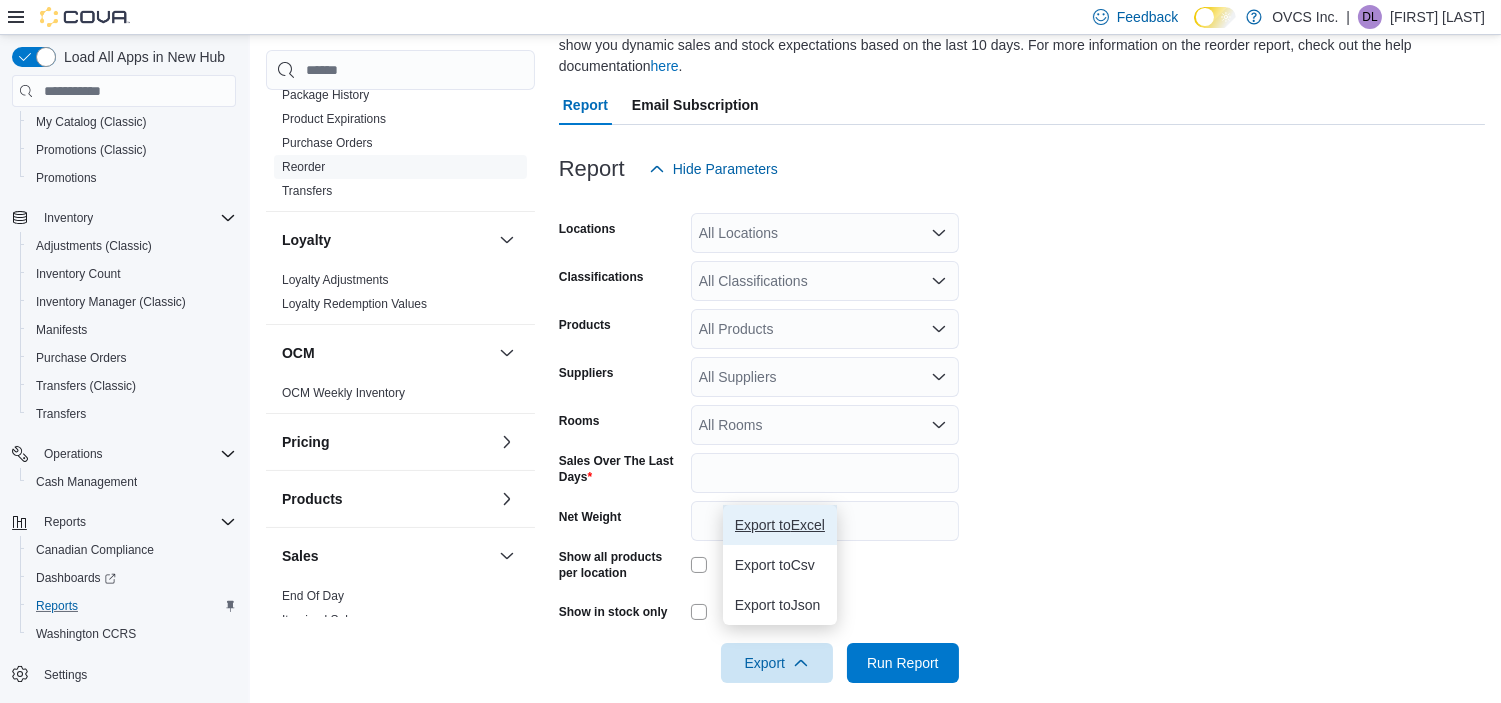 click on "Export to  Excel" at bounding box center (780, 525) 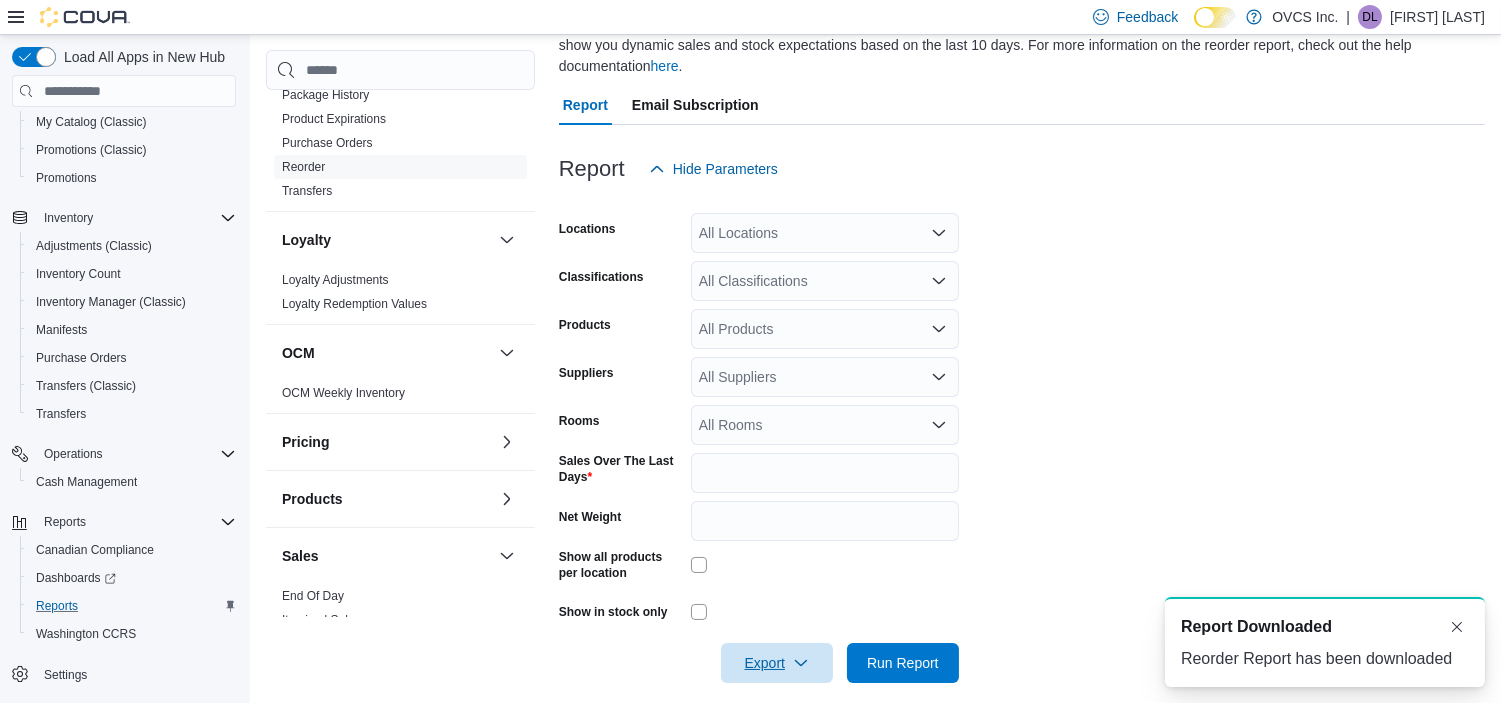 scroll, scrollTop: 0, scrollLeft: 0, axis: both 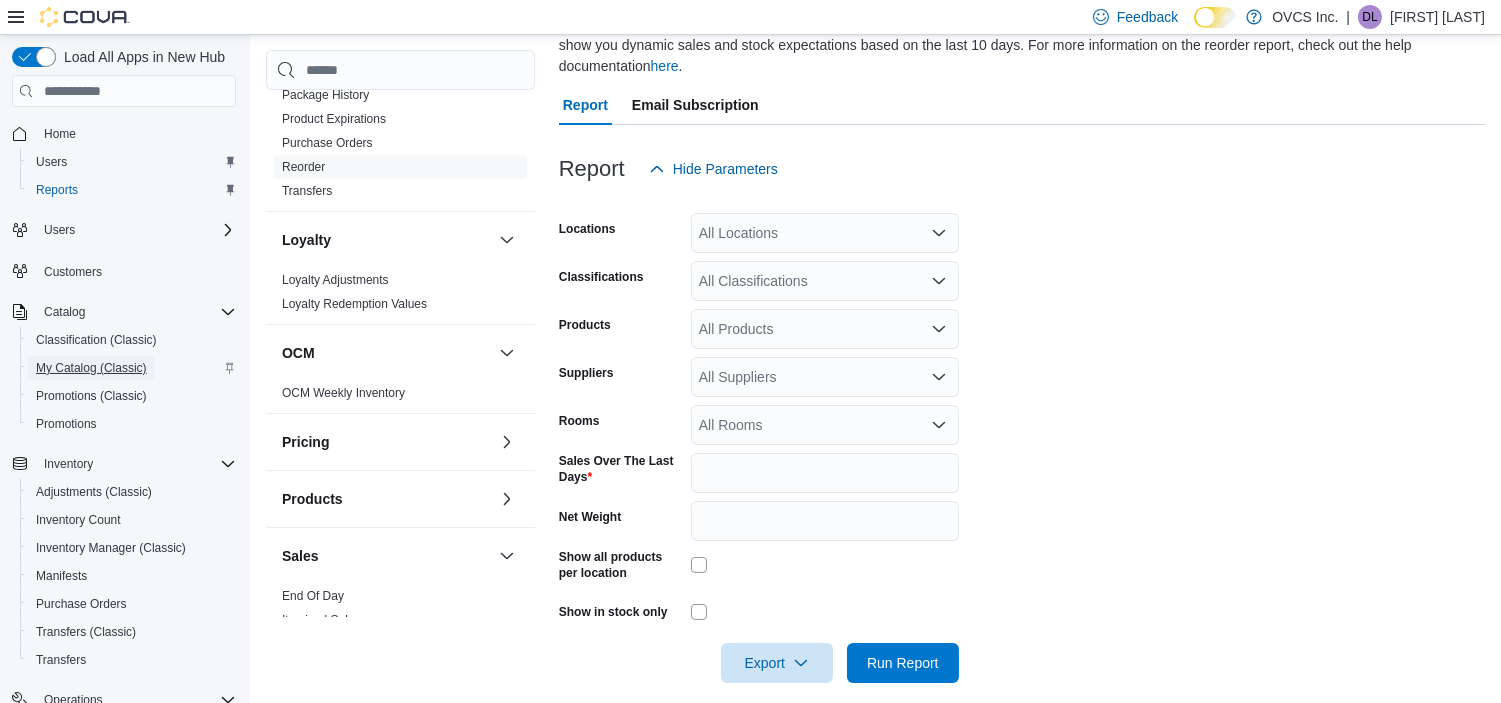 click on "My Catalog (Classic)" at bounding box center (91, 368) 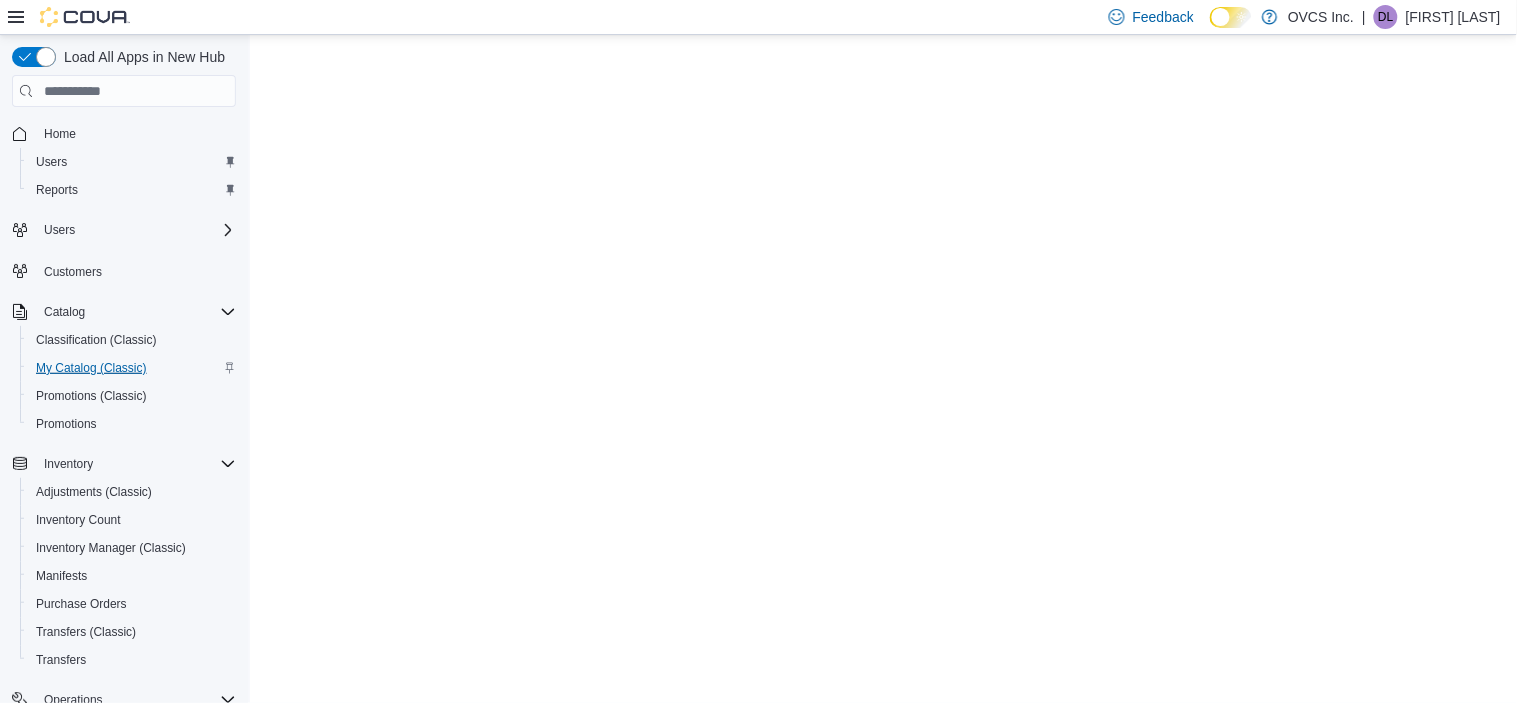 scroll, scrollTop: 0, scrollLeft: 0, axis: both 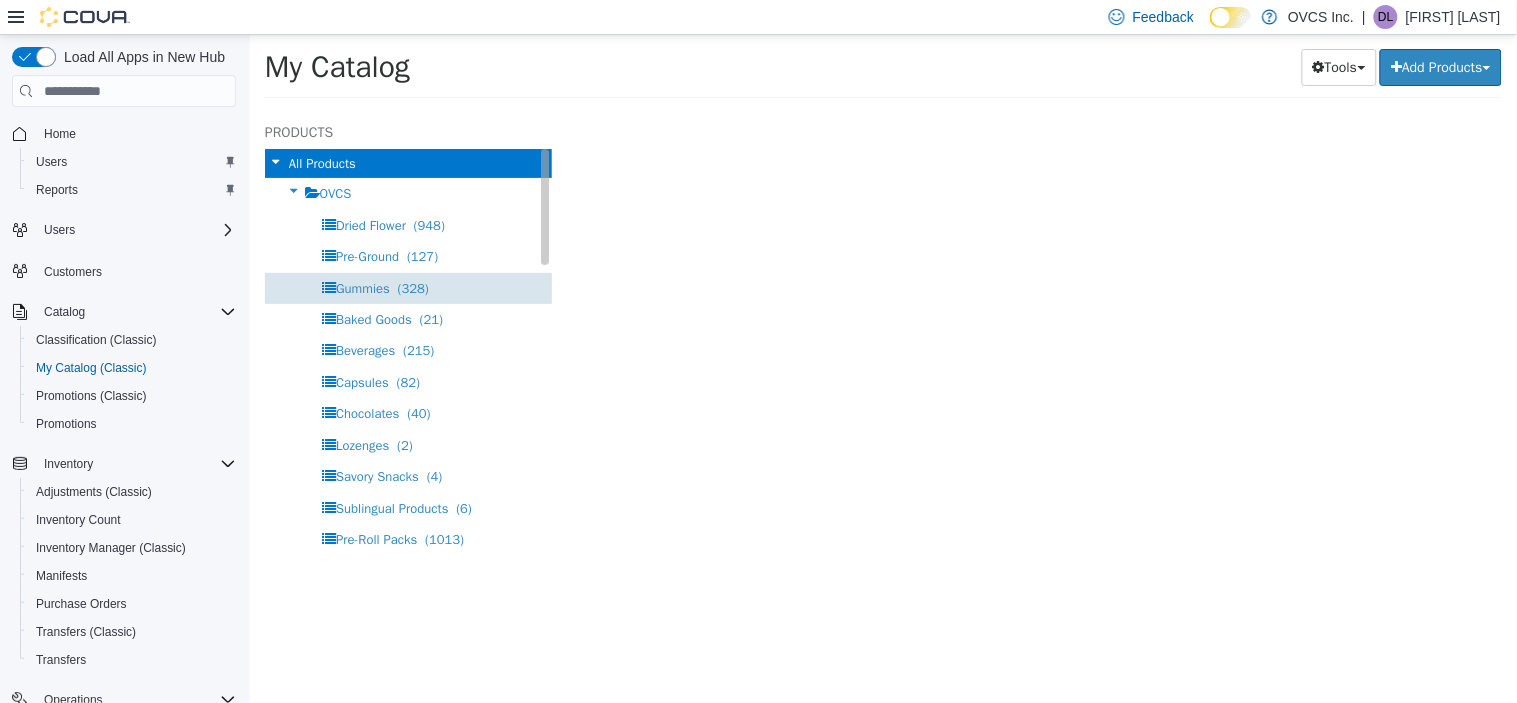 select on "**********" 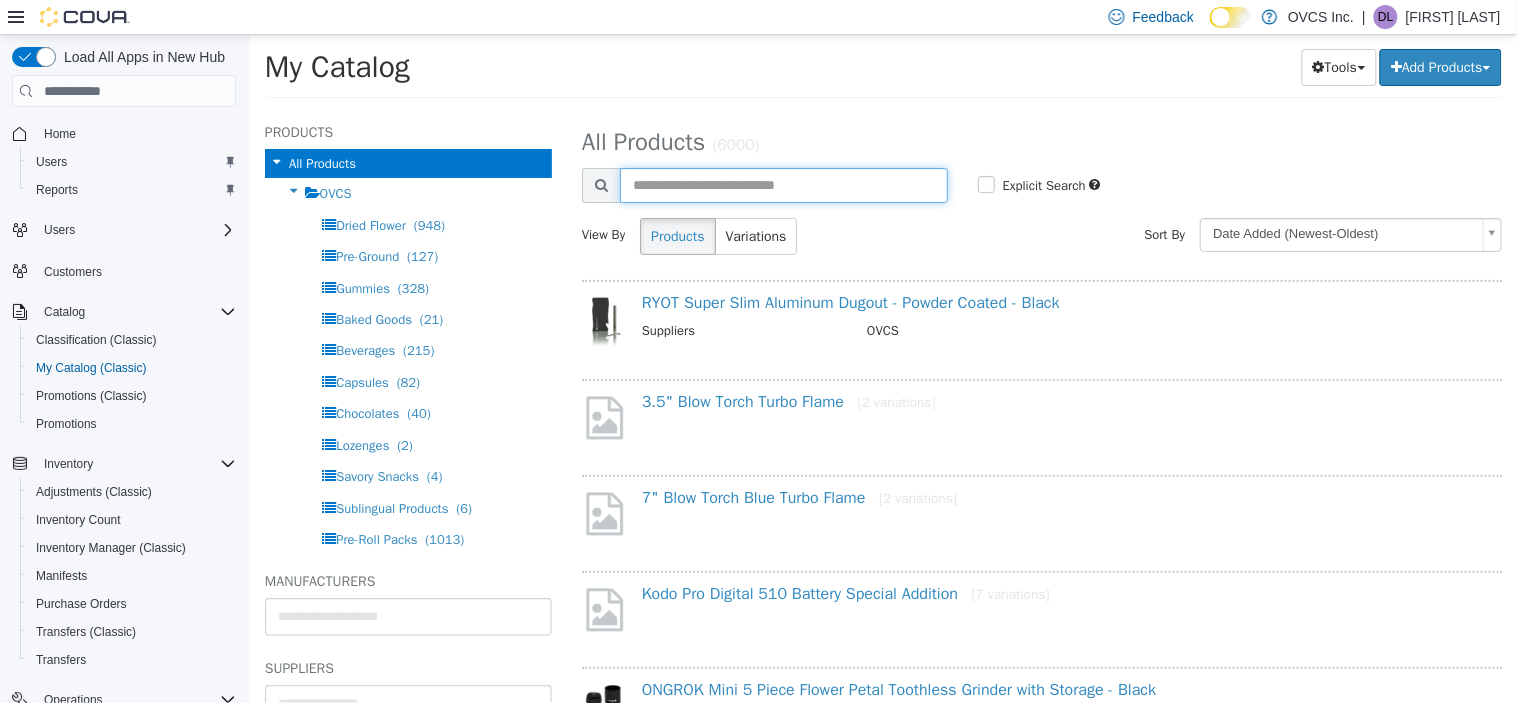 click at bounding box center [783, 185] 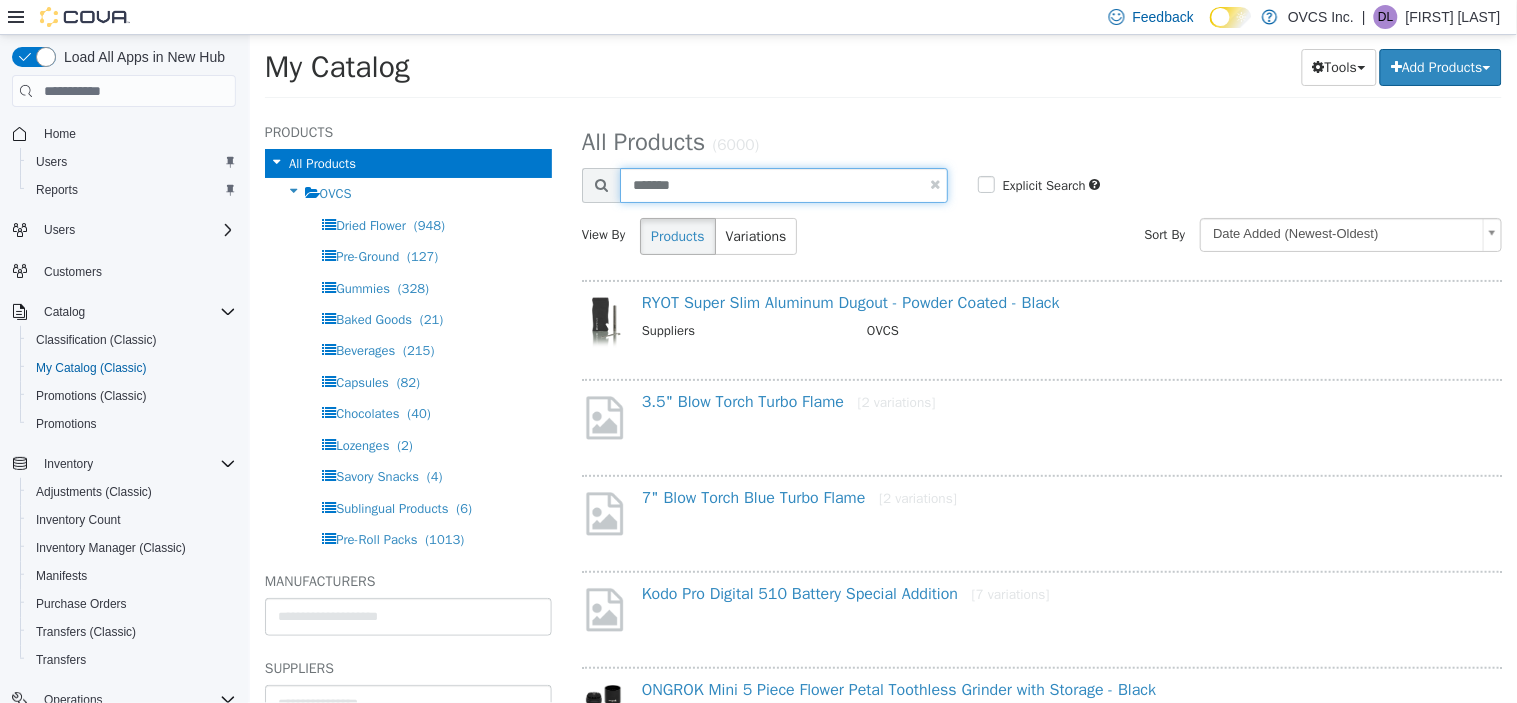 type on "*******" 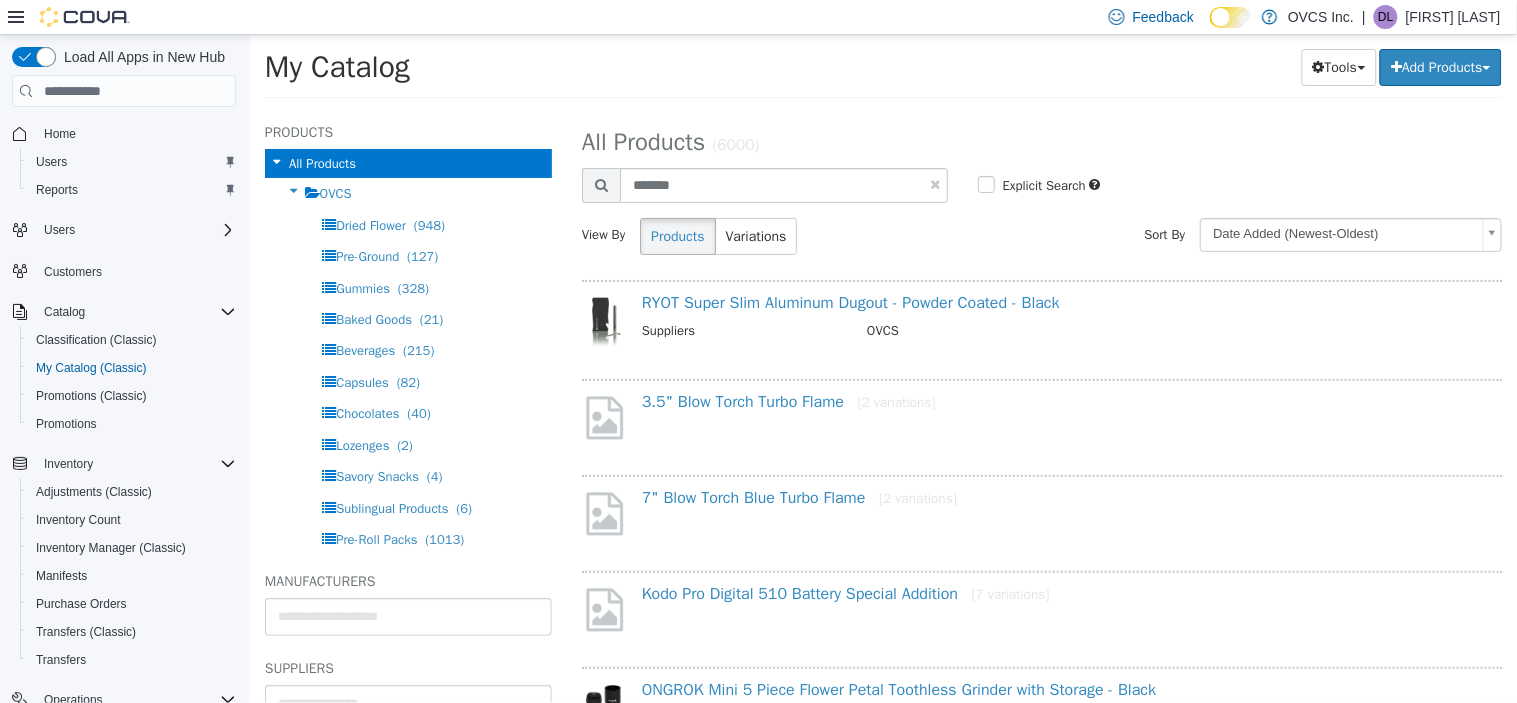 select on "**********" 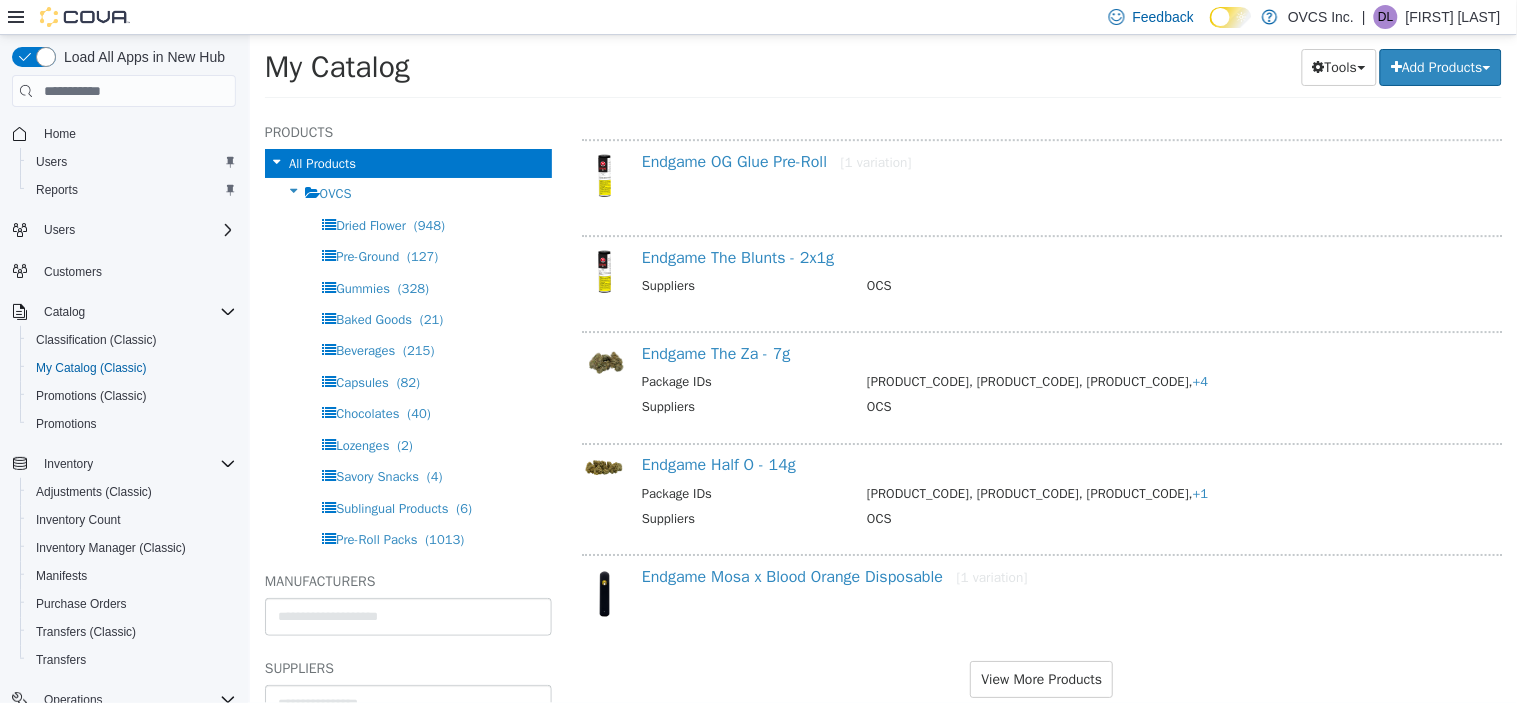 scroll, scrollTop: 1604, scrollLeft: 0, axis: vertical 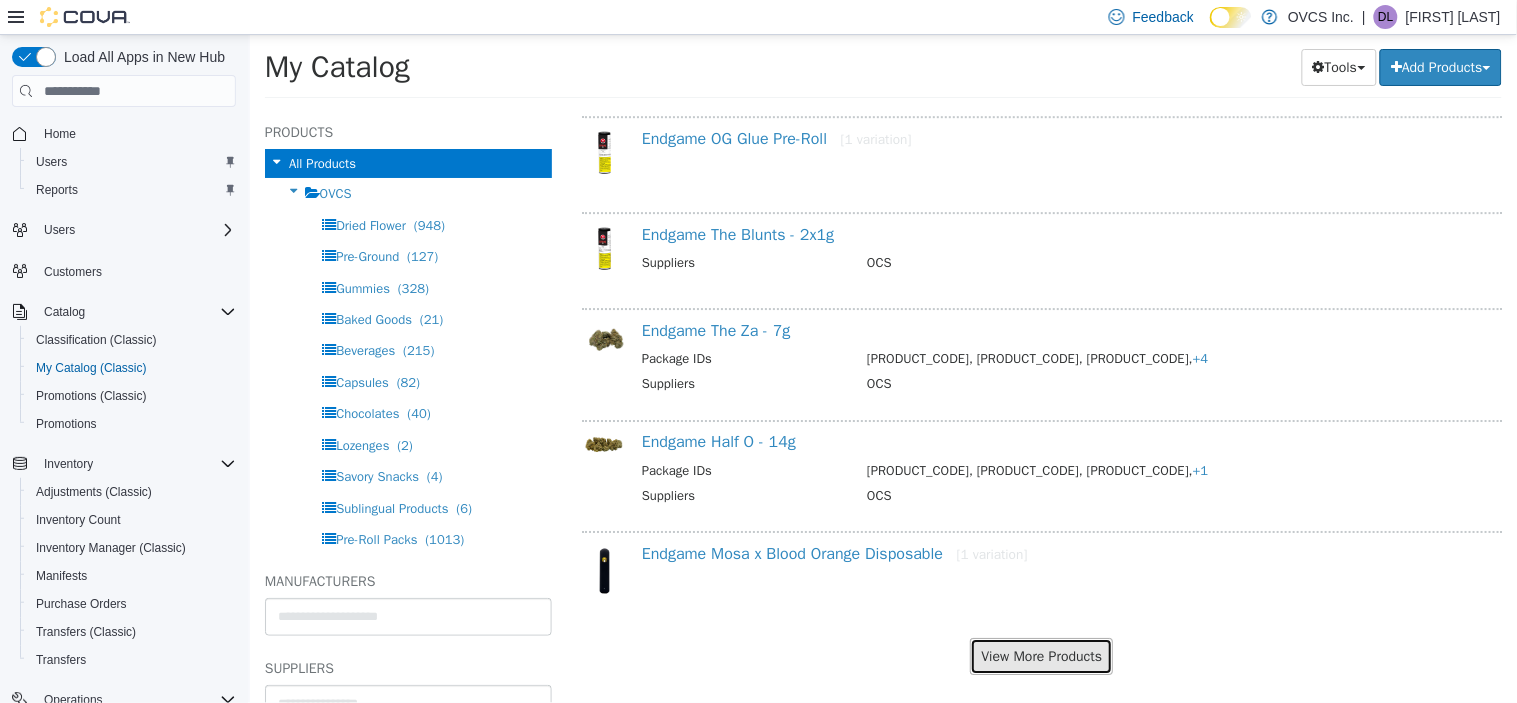 click on "View More Products" at bounding box center [1040, 656] 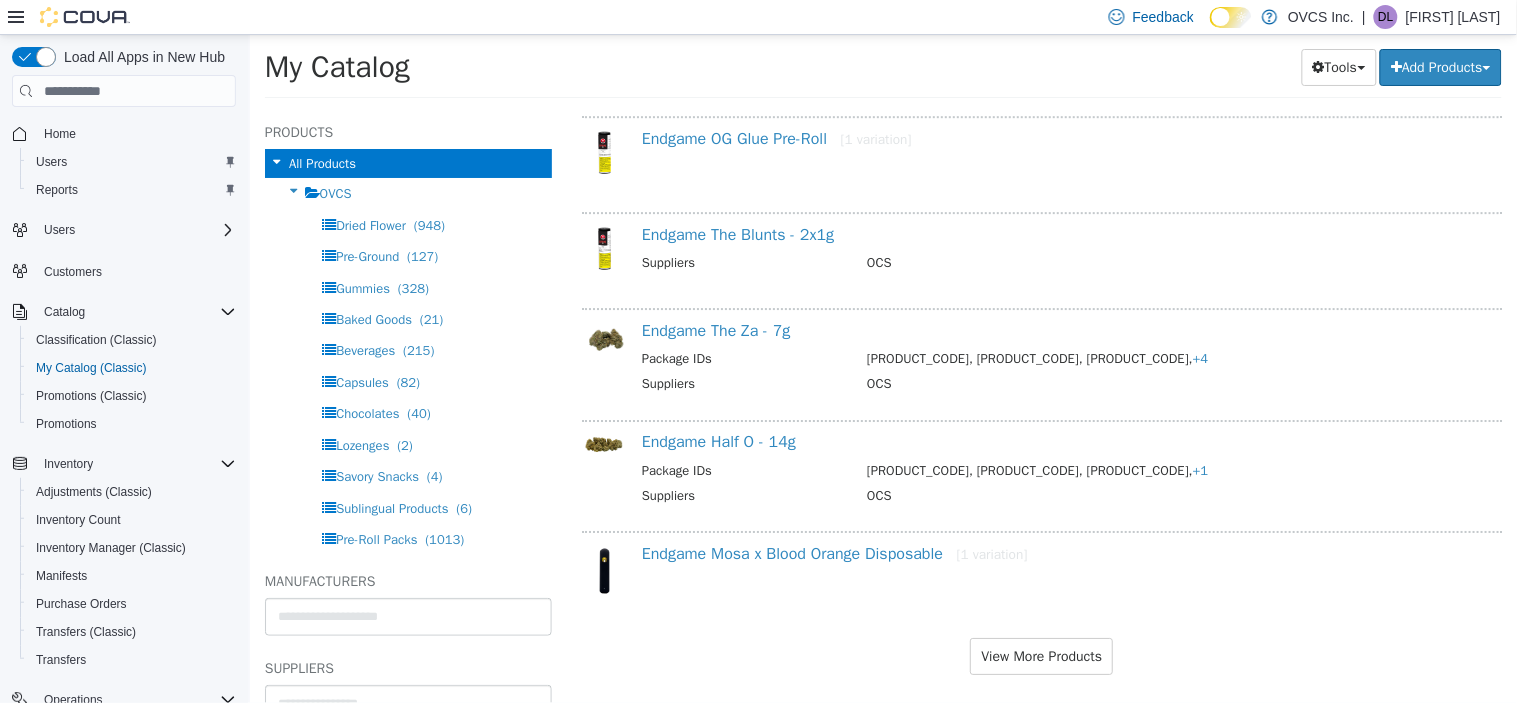 scroll, scrollTop: 1552, scrollLeft: 0, axis: vertical 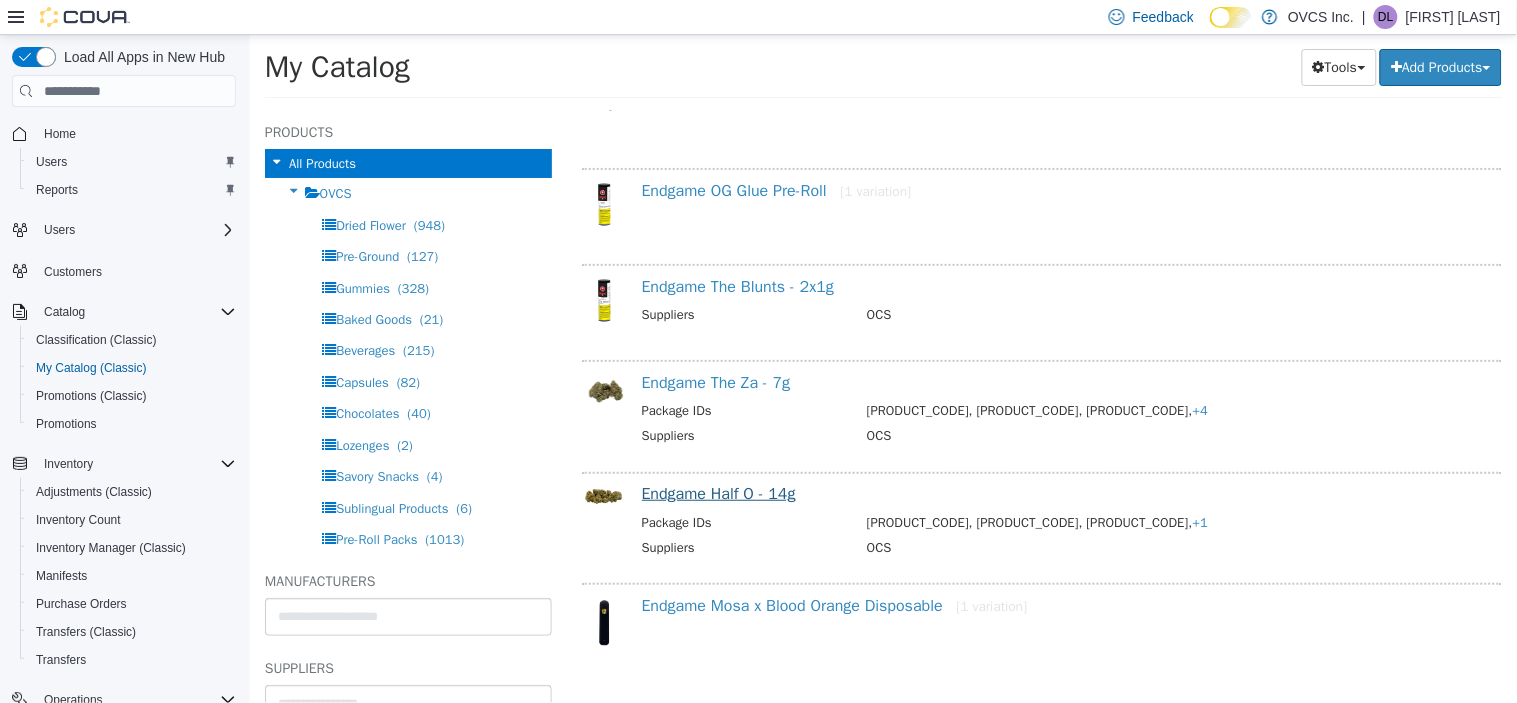select on "**********" 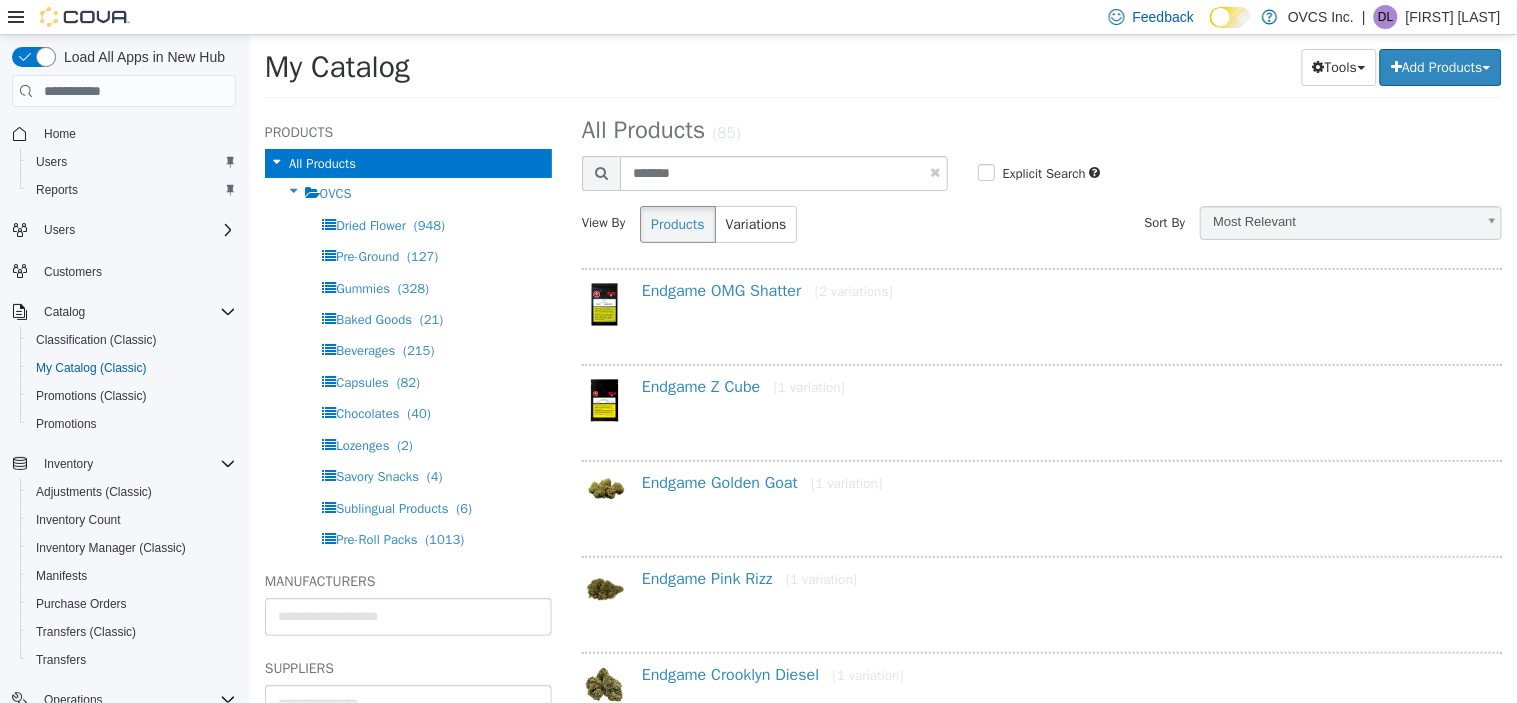 scroll, scrollTop: 0, scrollLeft: 0, axis: both 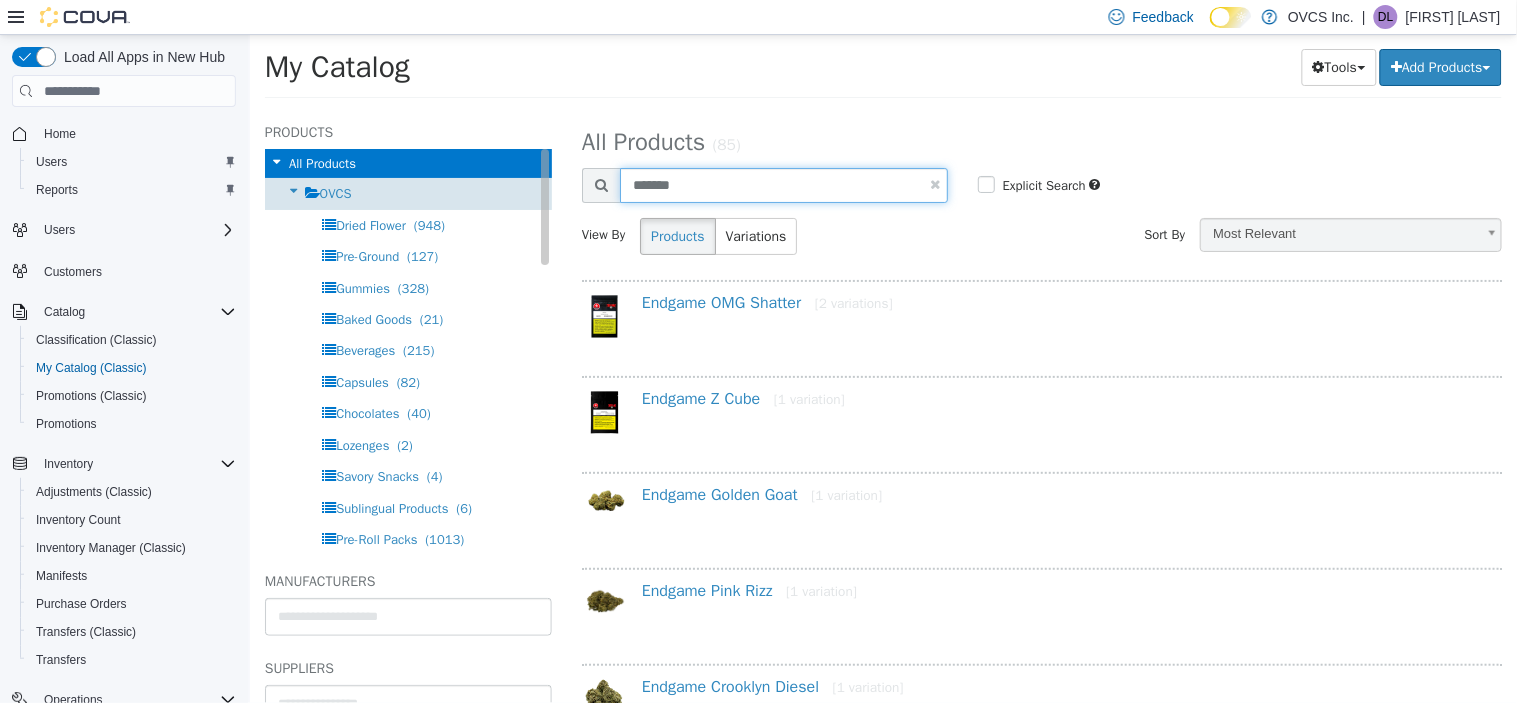 drag, startPoint x: 701, startPoint y: 185, endPoint x: 510, endPoint y: 189, distance: 191.04189 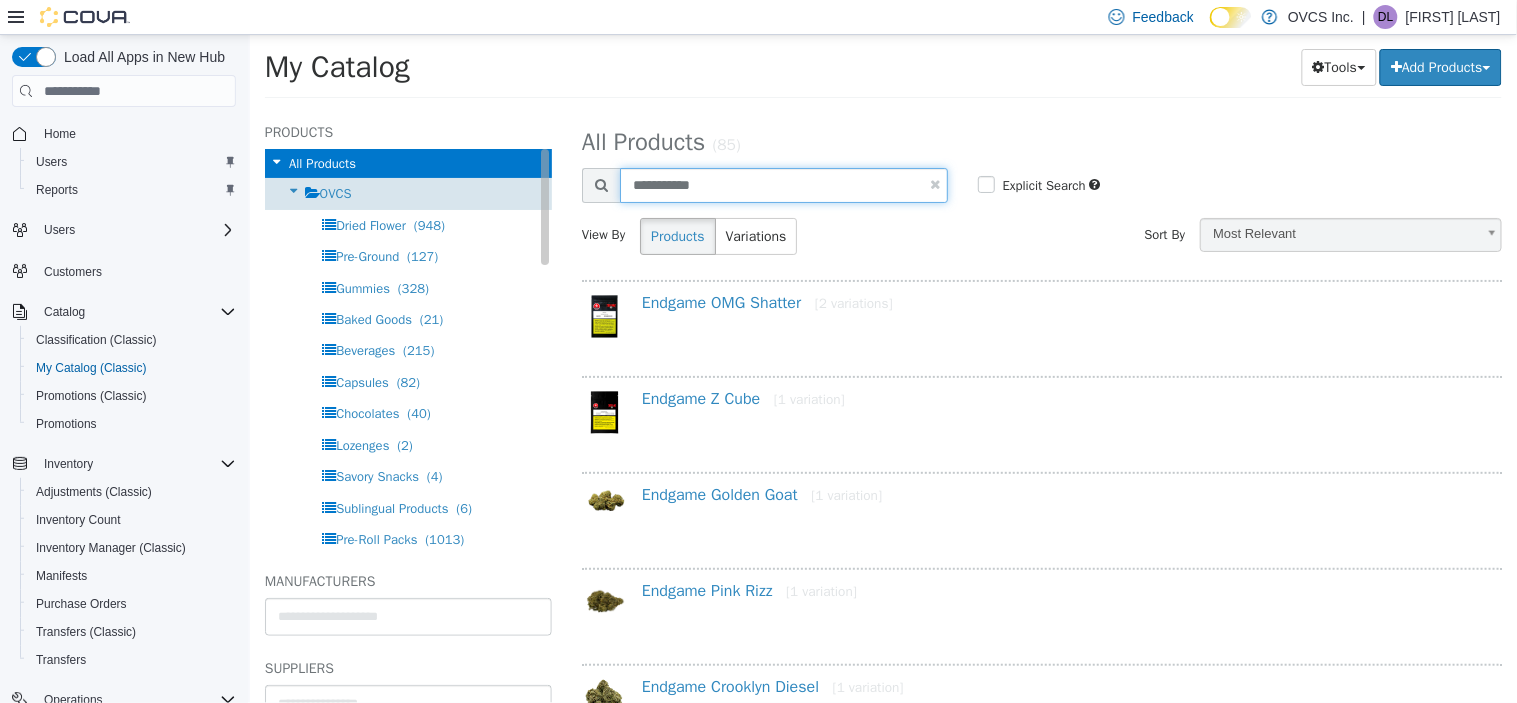 type on "**********" 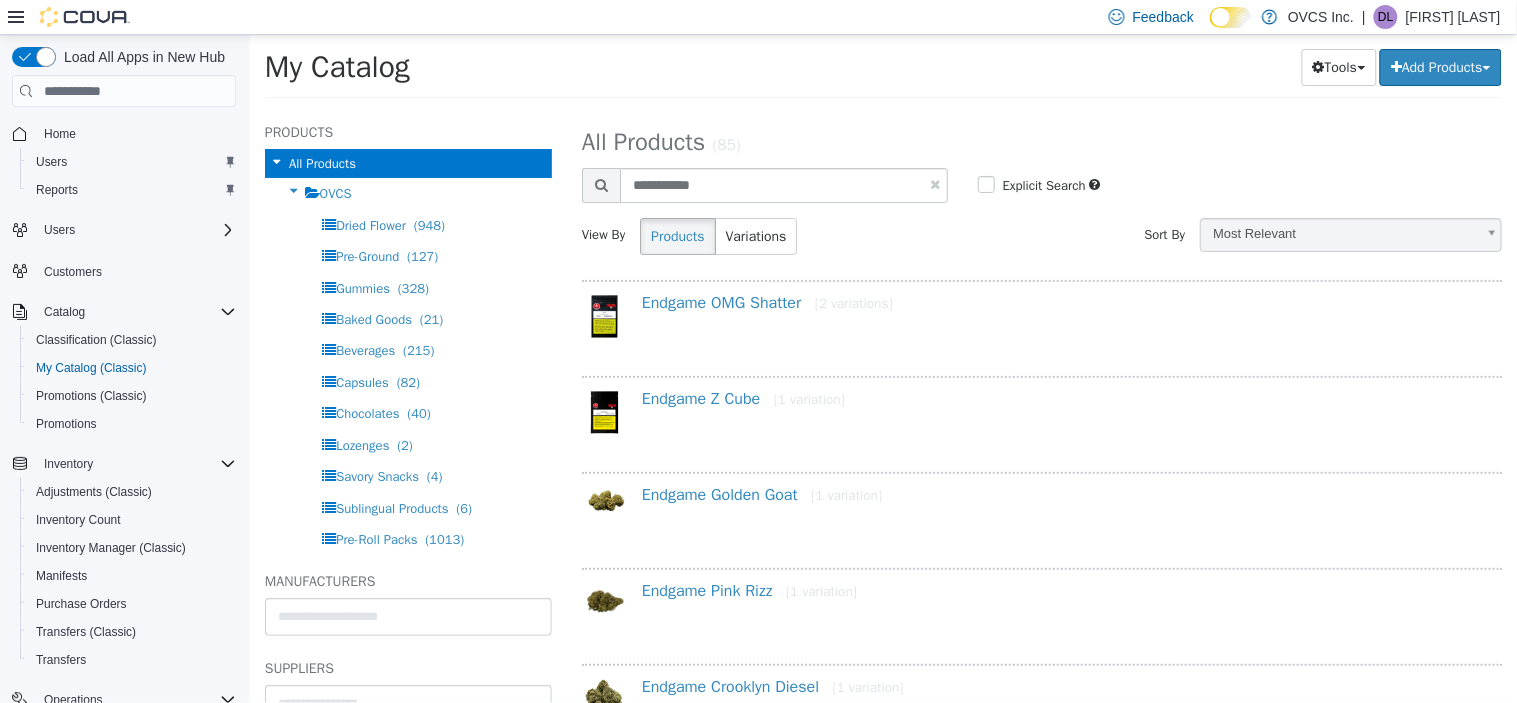 select on "**********" 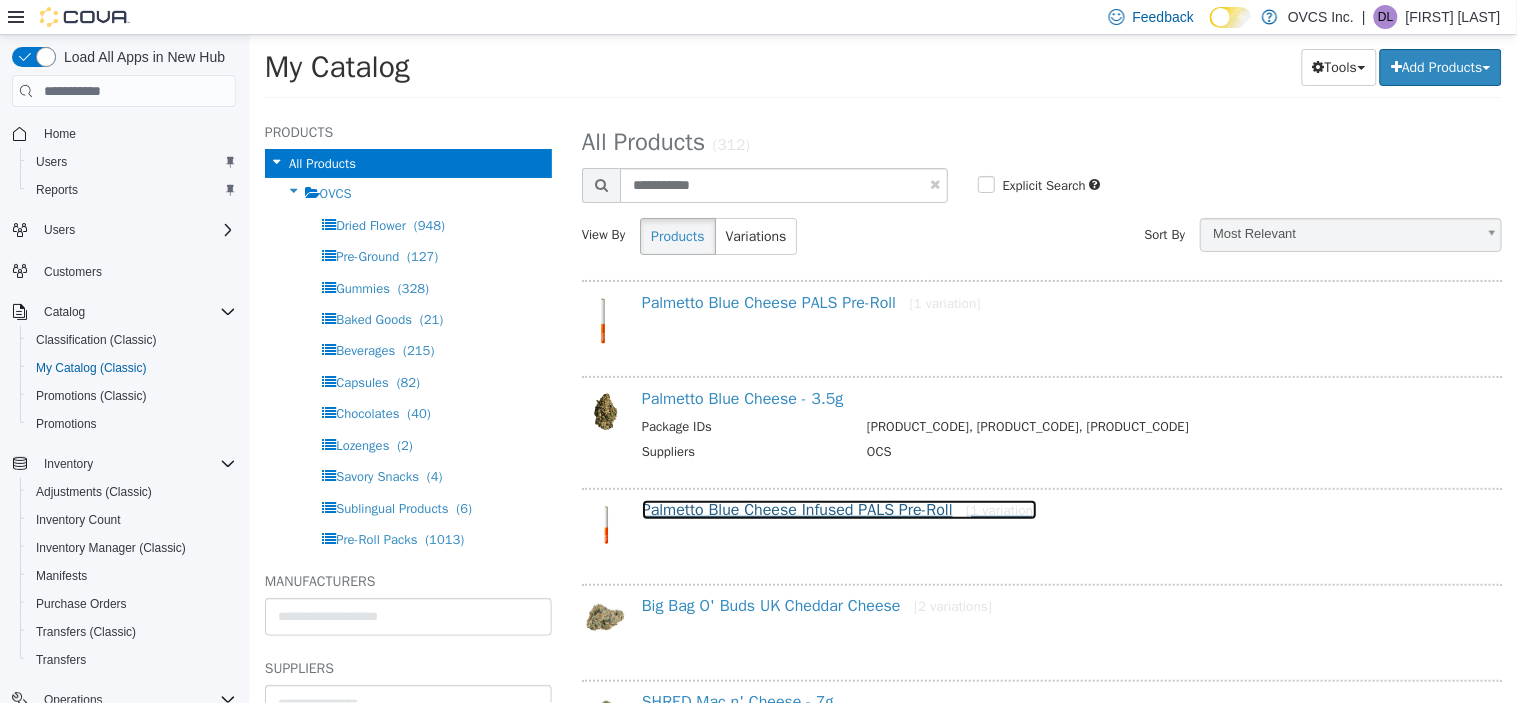 click on "Palmetto Blue Cheese Infused PALS Pre-Roll
[1 variation]" at bounding box center [838, 510] 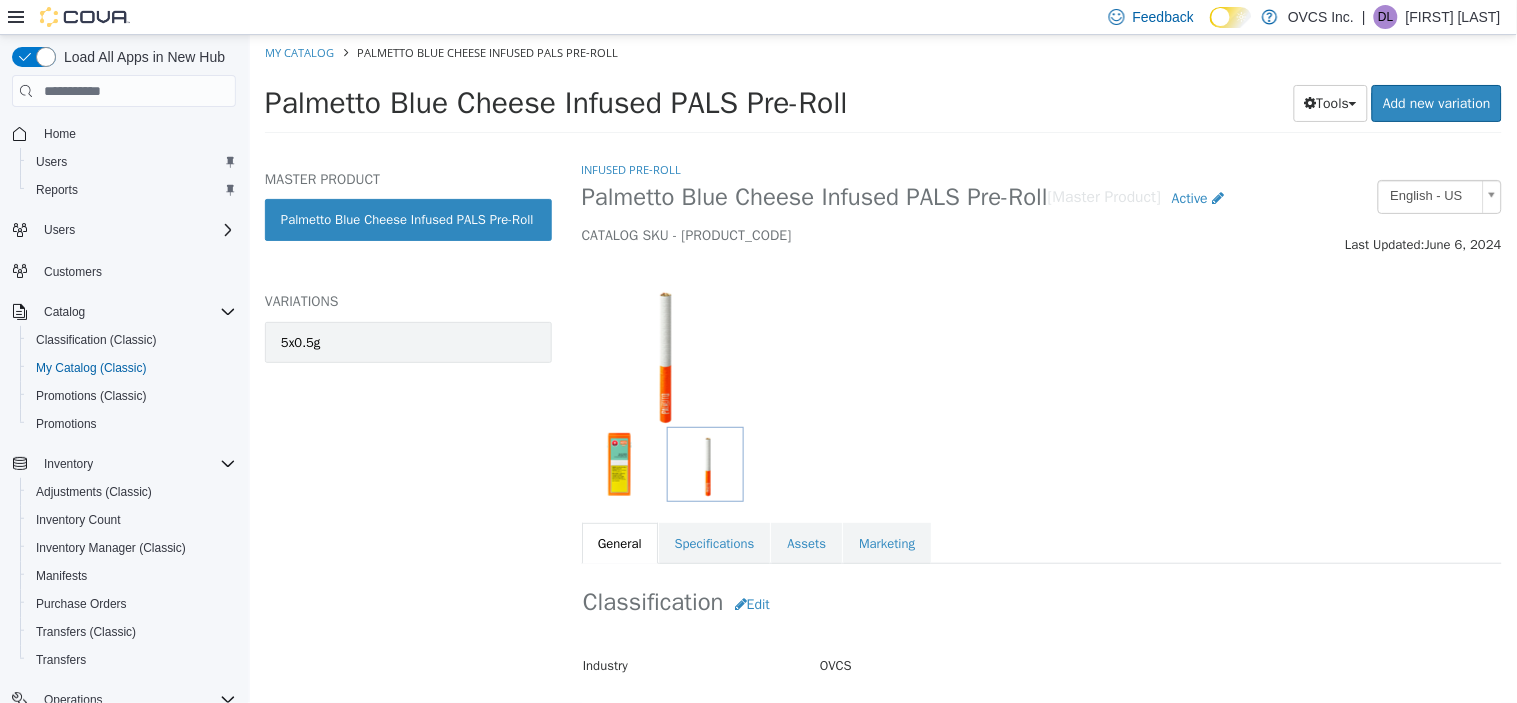 click on "5x0.5g" at bounding box center [407, 343] 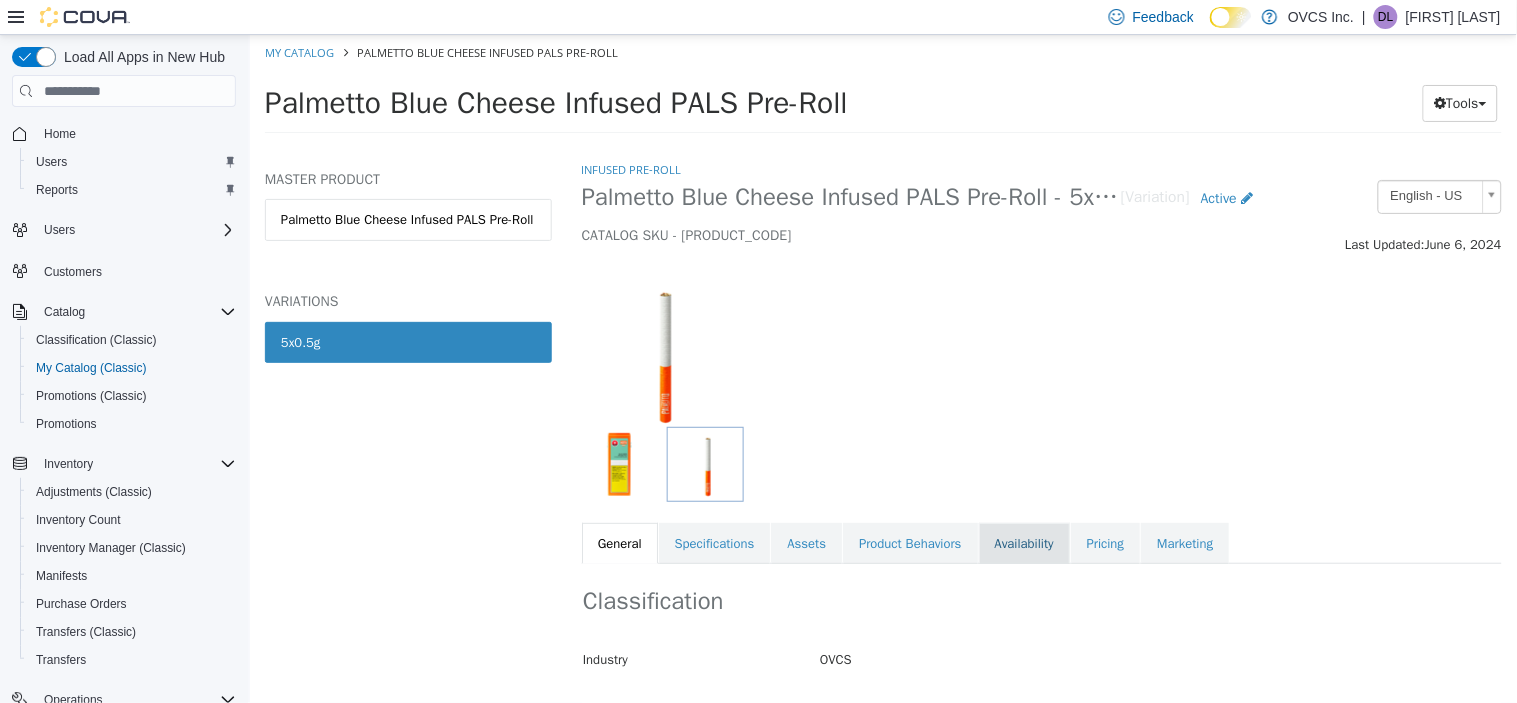click on "Availability" at bounding box center (1023, 544) 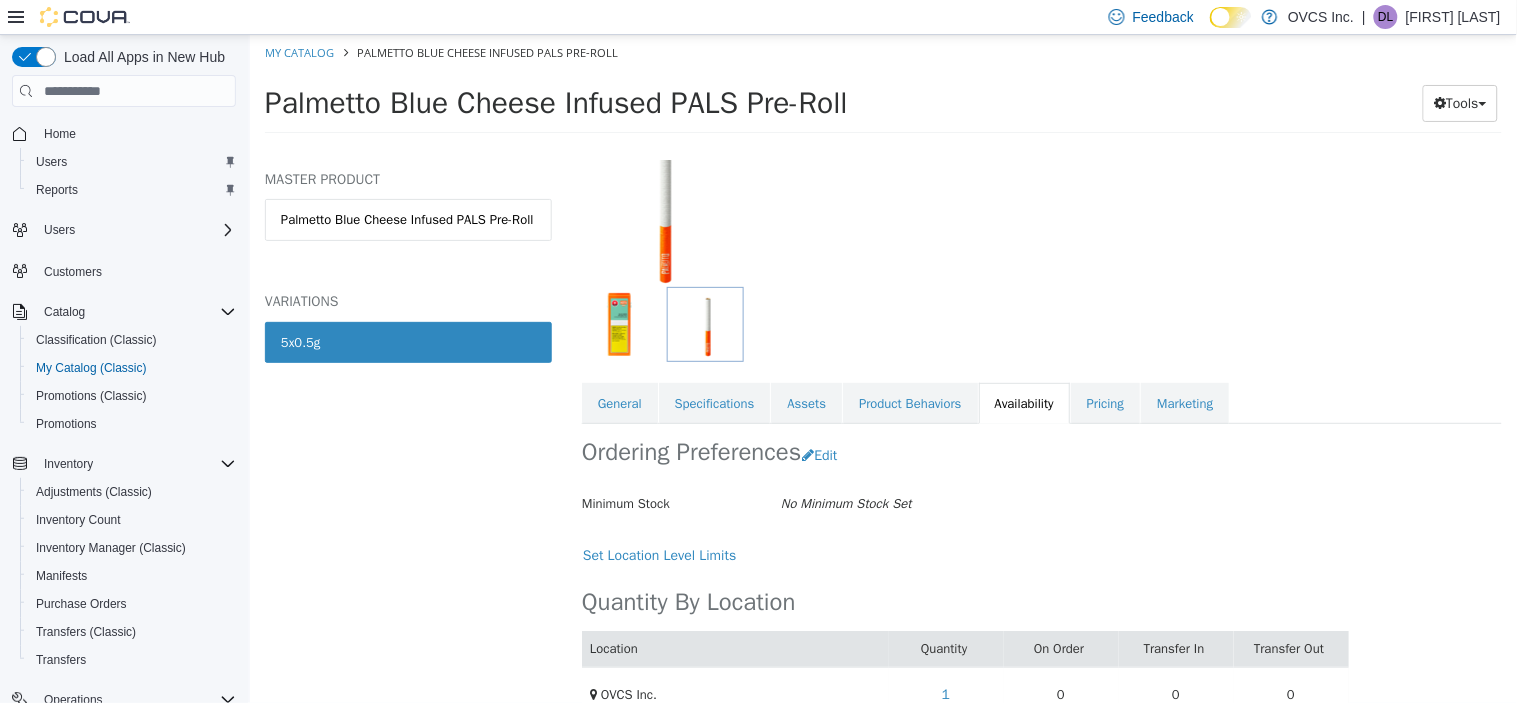 scroll, scrollTop: 182, scrollLeft: 0, axis: vertical 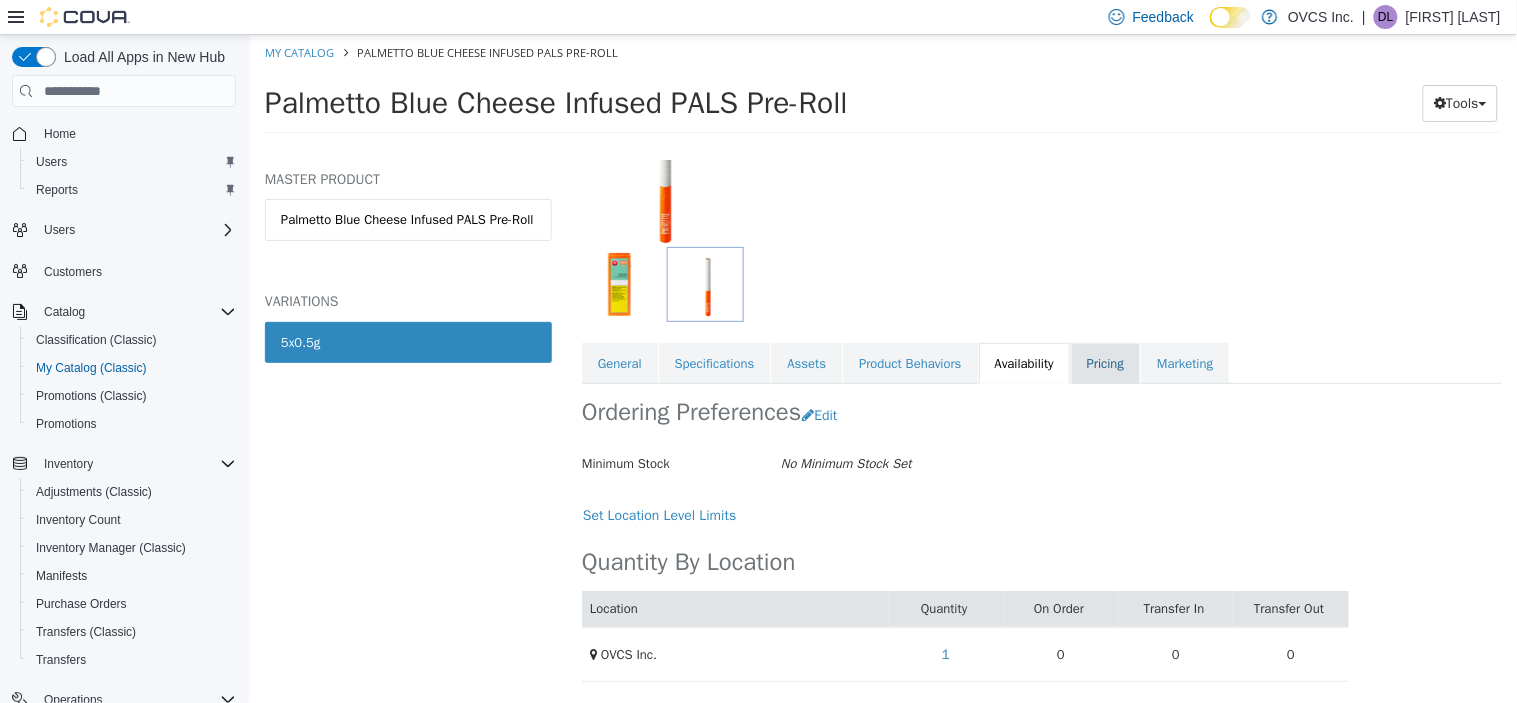 click on "Pricing" at bounding box center [1104, 364] 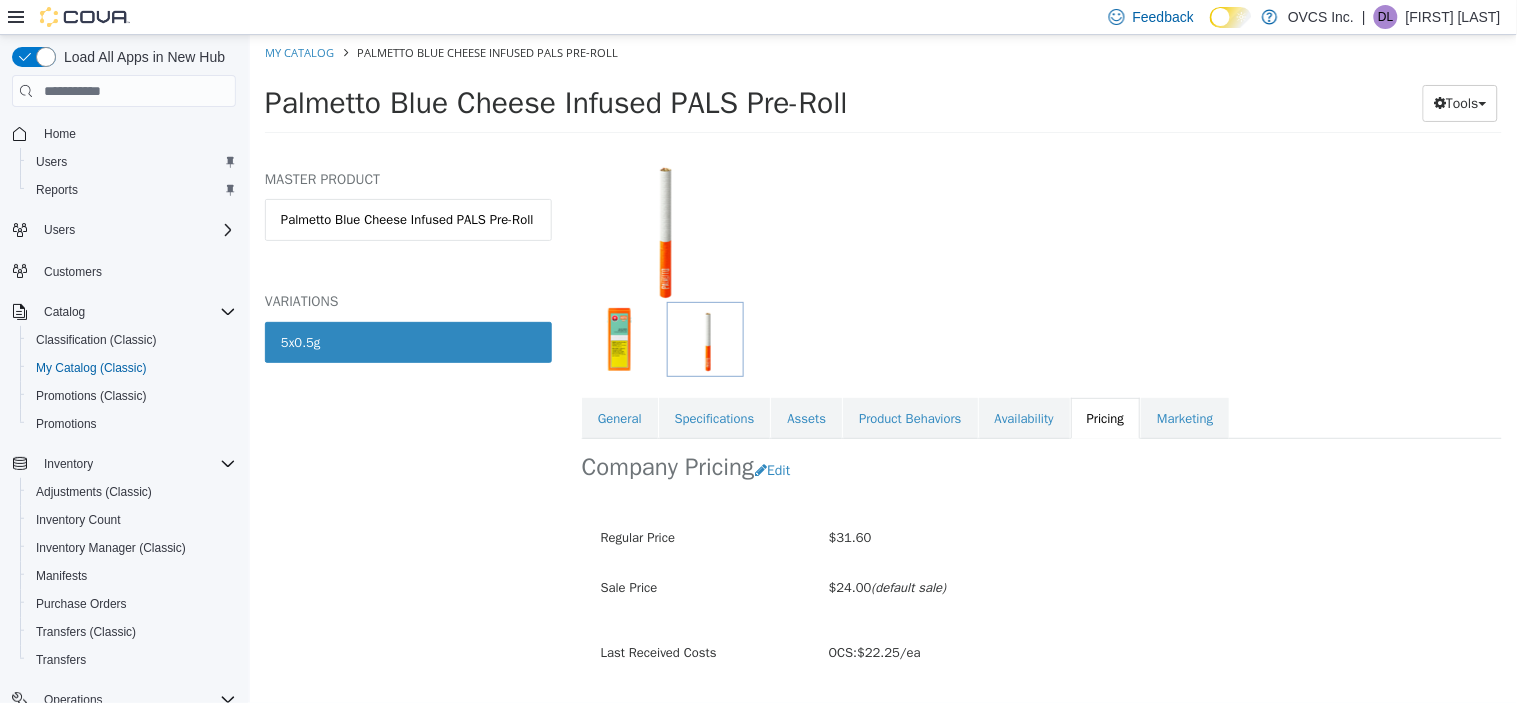 scroll, scrollTop: 182, scrollLeft: 0, axis: vertical 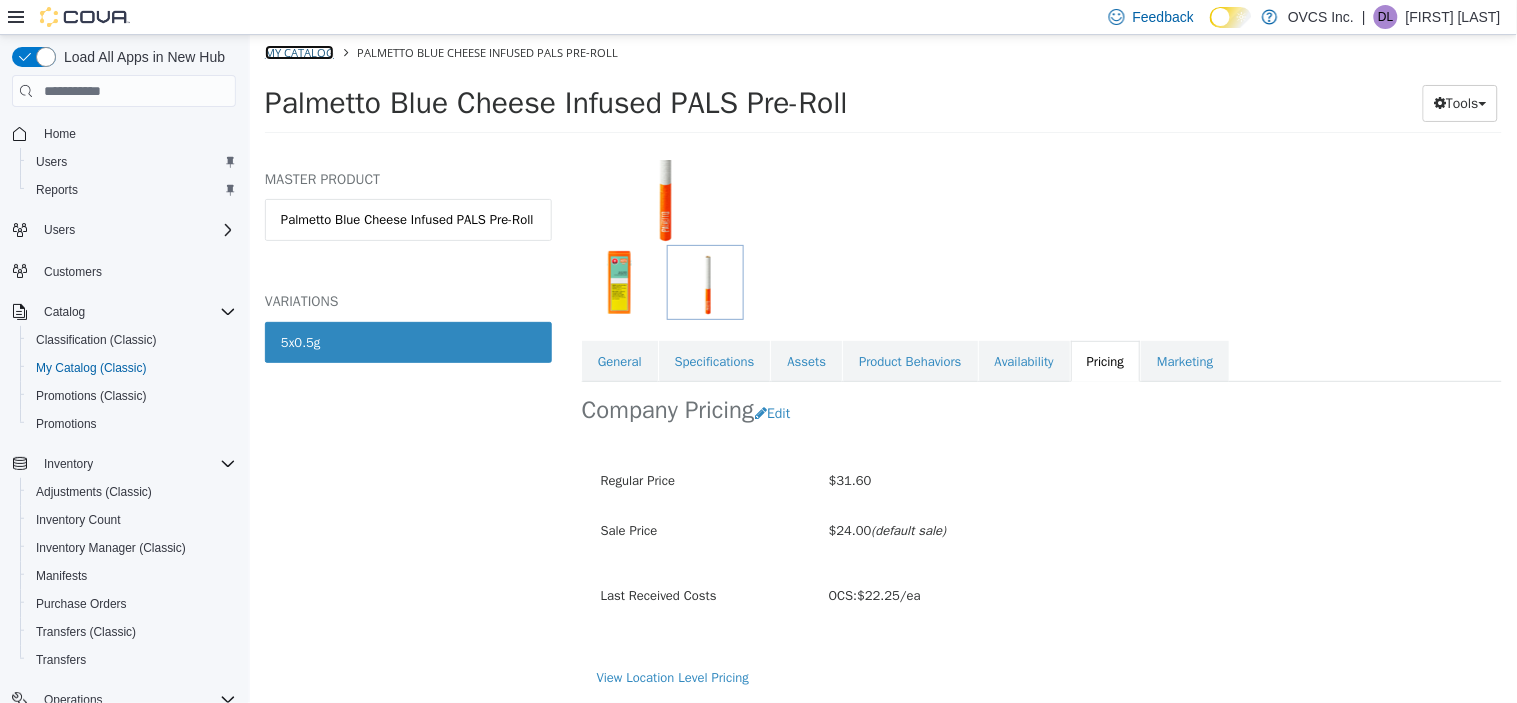 click on "My Catalog" at bounding box center (298, 52) 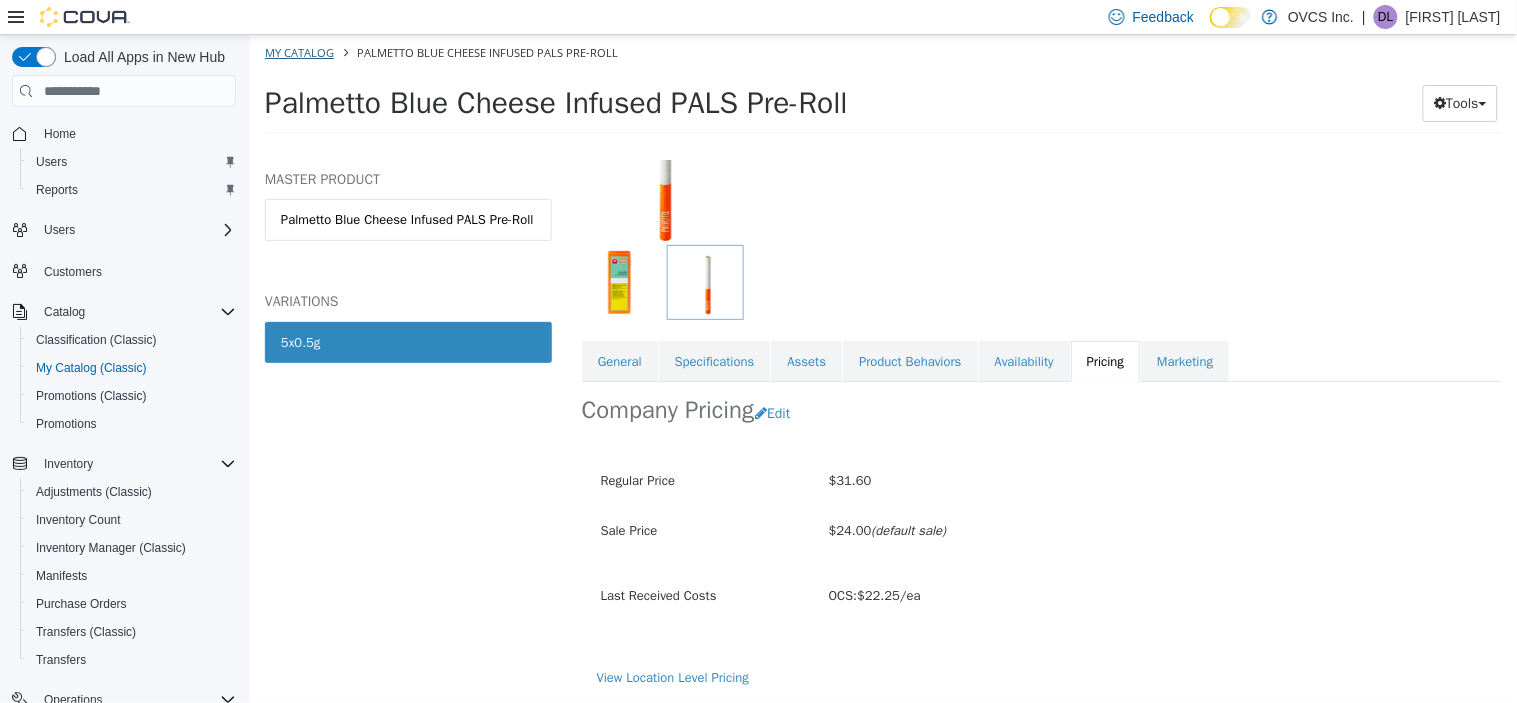 select on "**********" 